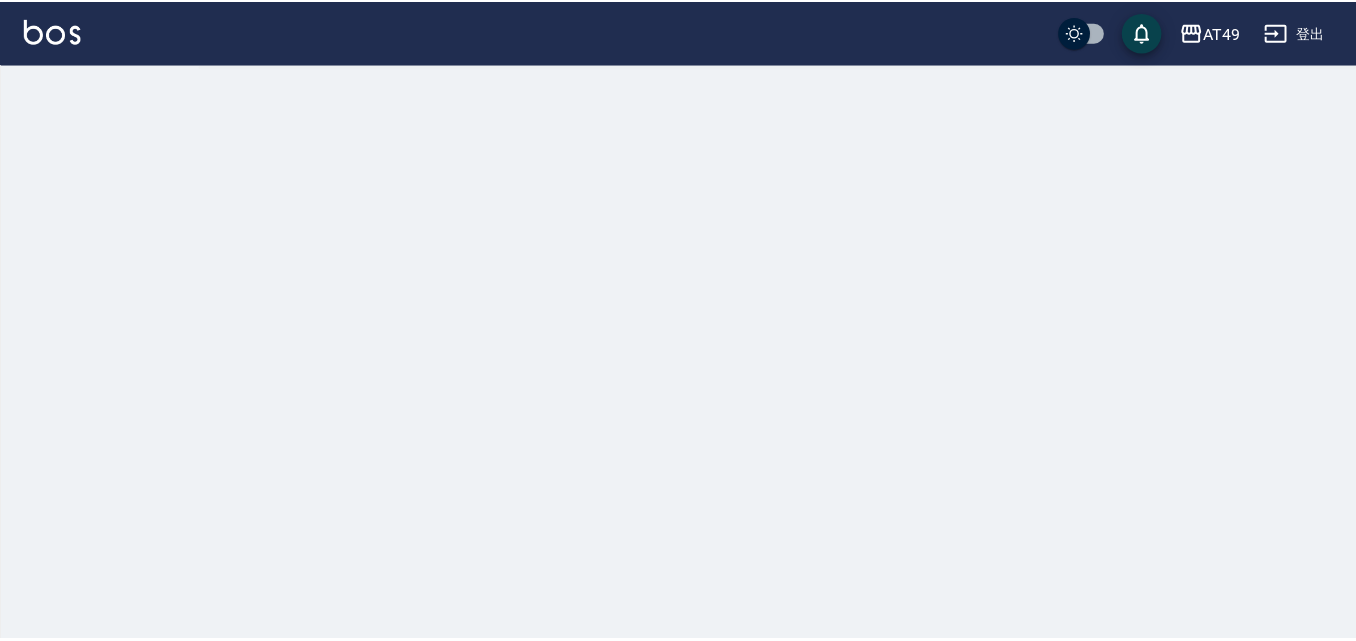 scroll, scrollTop: 0, scrollLeft: 0, axis: both 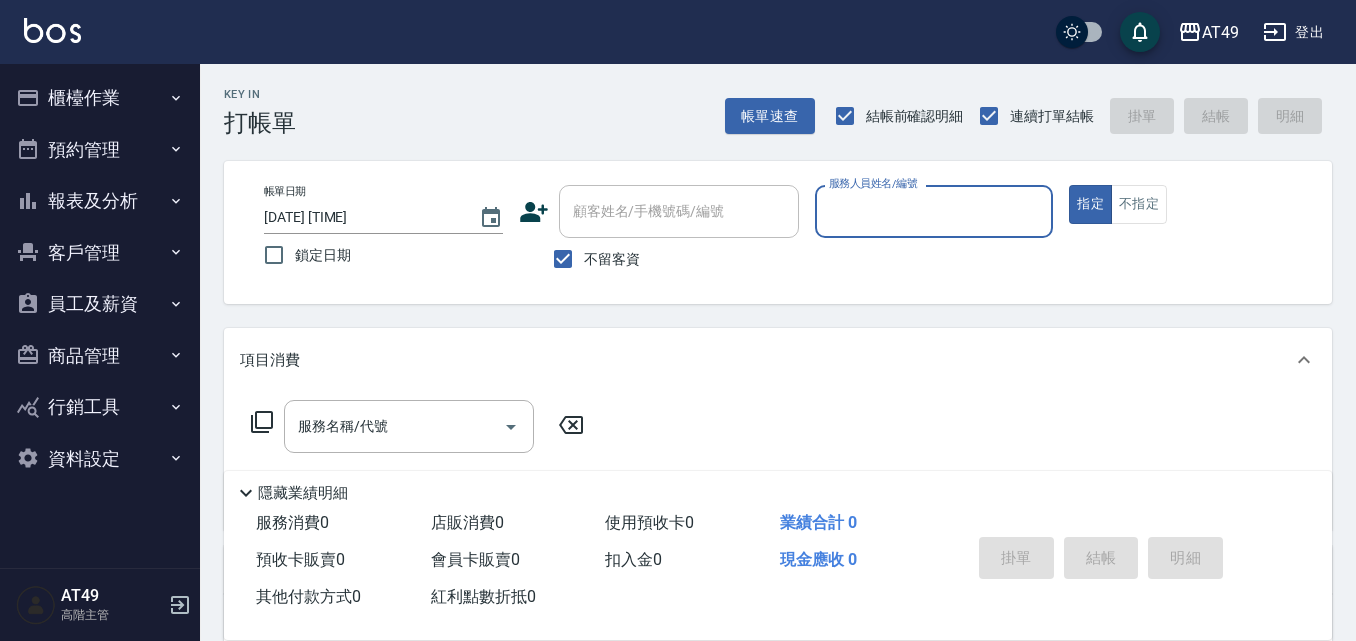 click on "櫃檯作業" at bounding box center [100, 98] 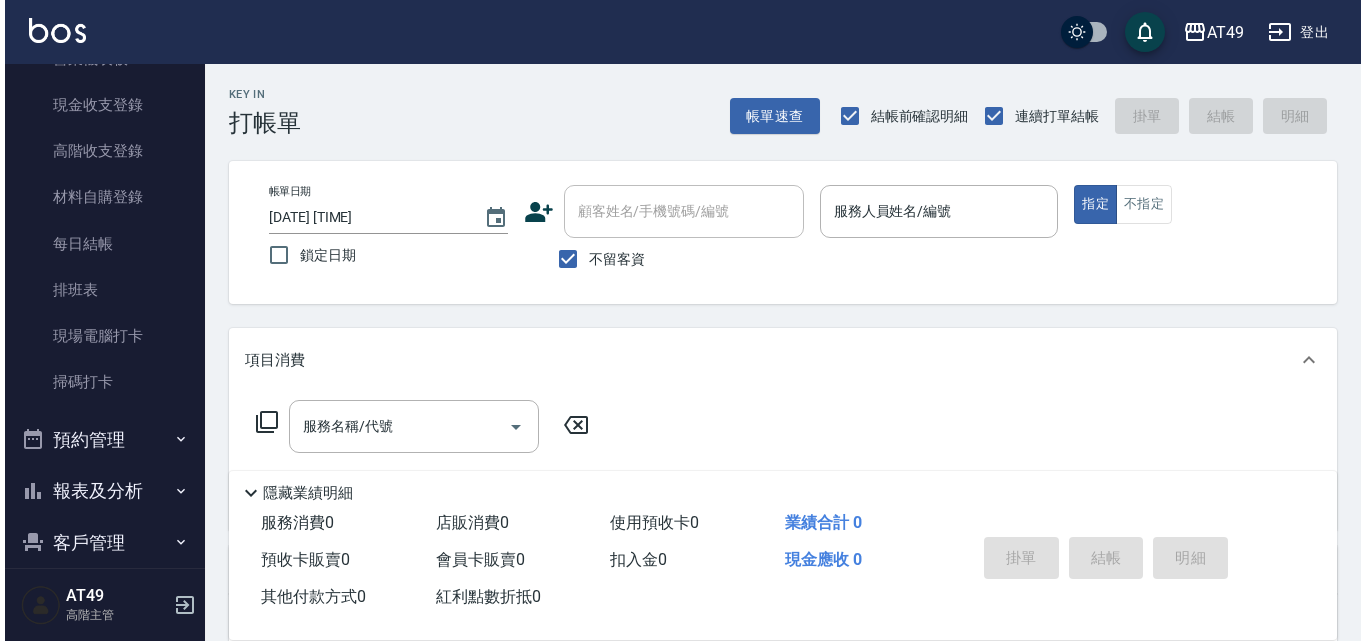 scroll, scrollTop: 300, scrollLeft: 0, axis: vertical 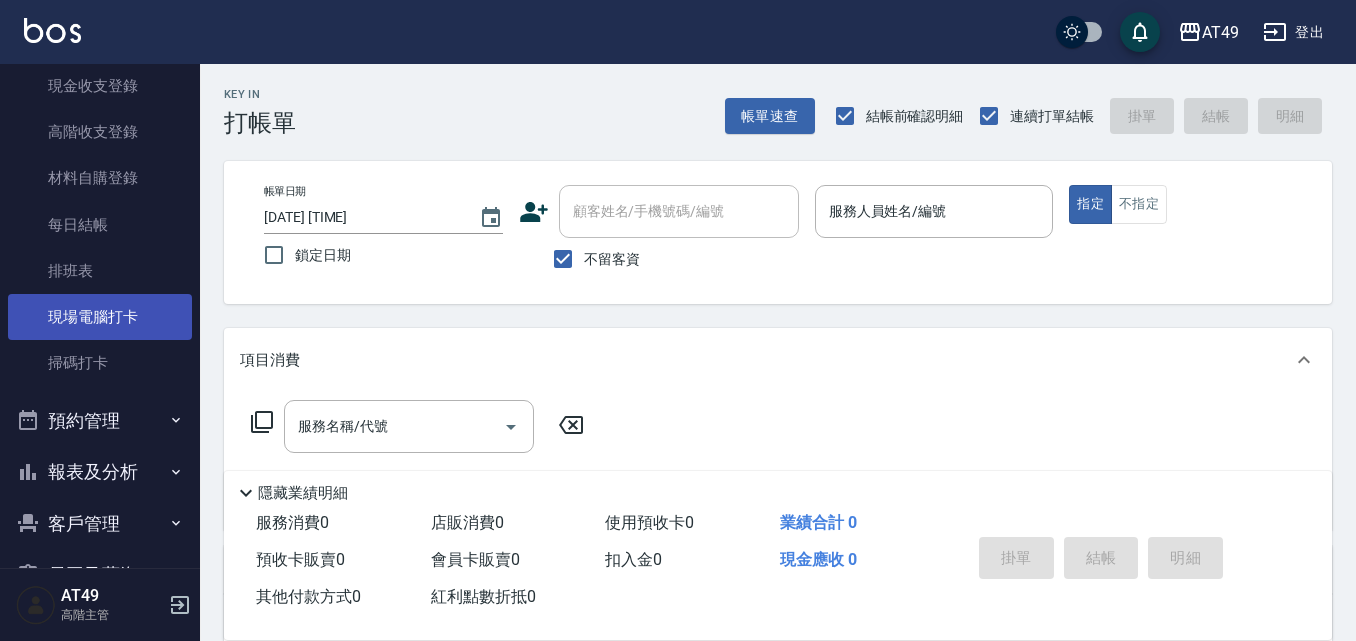 click on "現場電腦打卡" at bounding box center (100, 317) 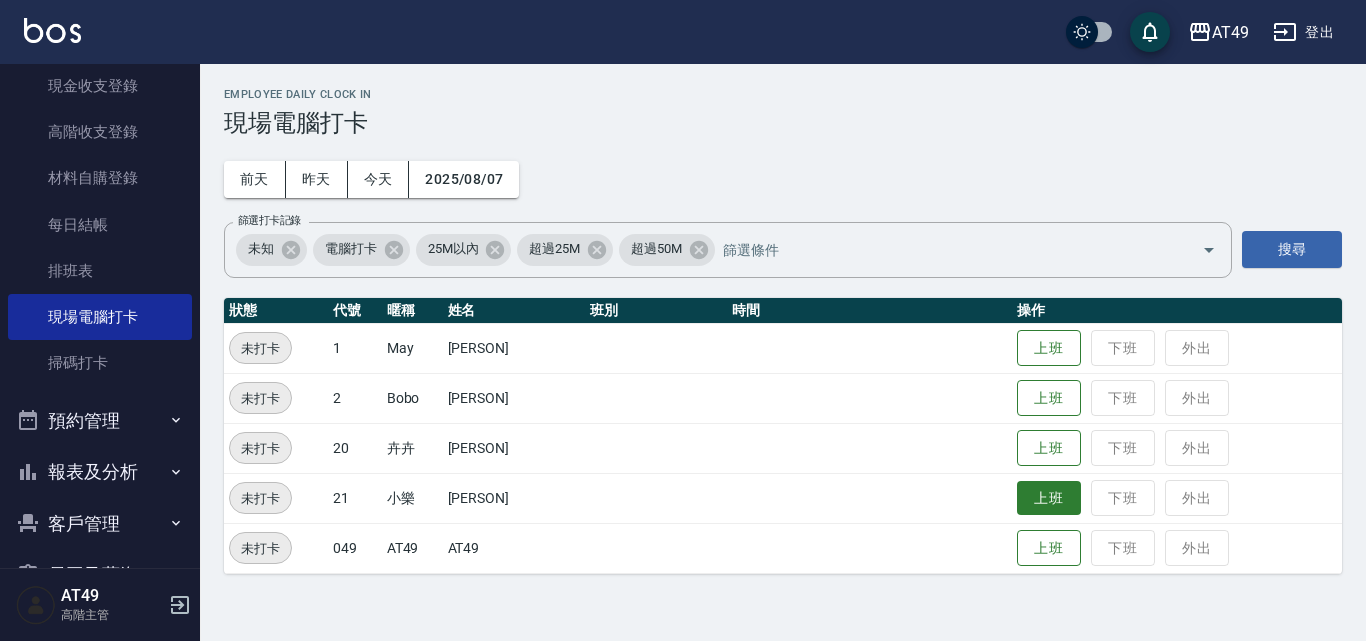 click on "上班" at bounding box center (1049, 498) 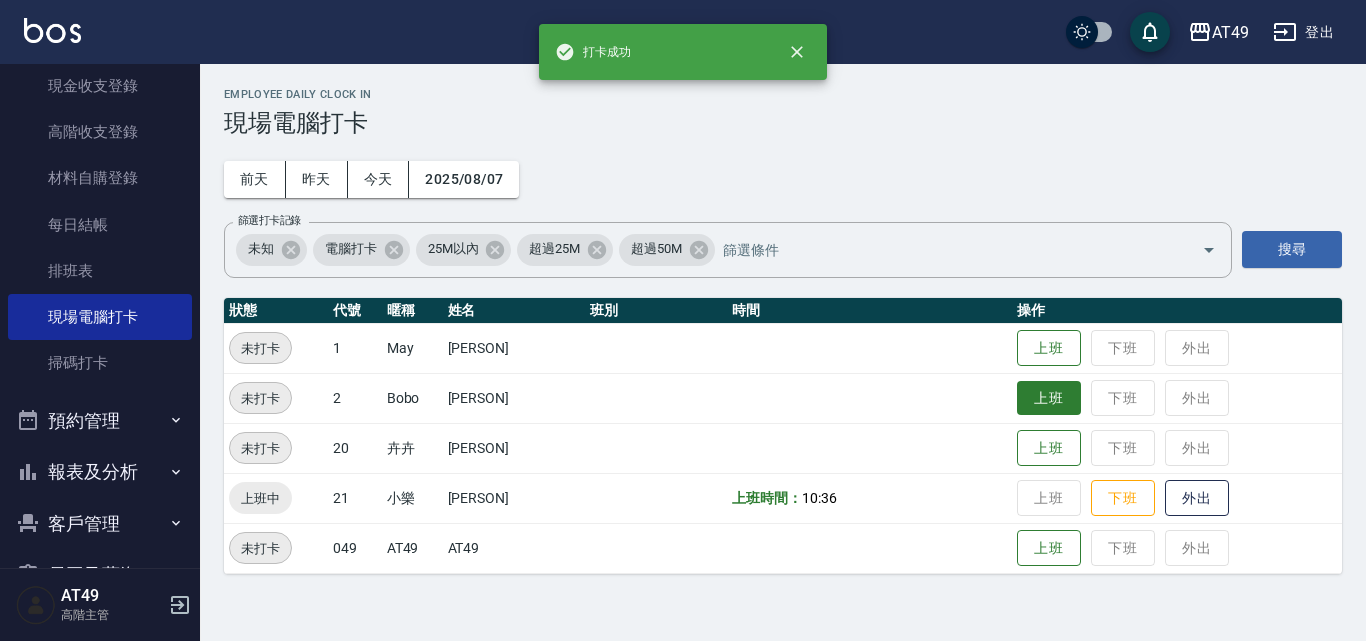 click on "上班" at bounding box center [1049, 398] 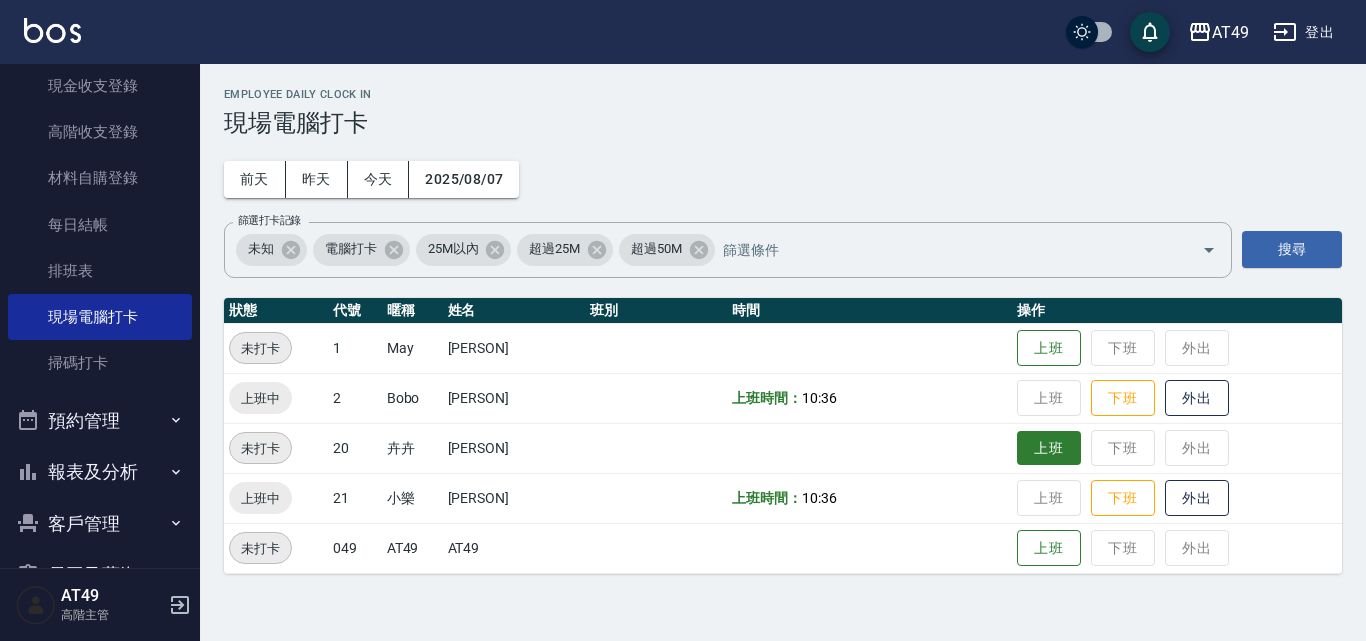 click on "上班" at bounding box center (1049, 448) 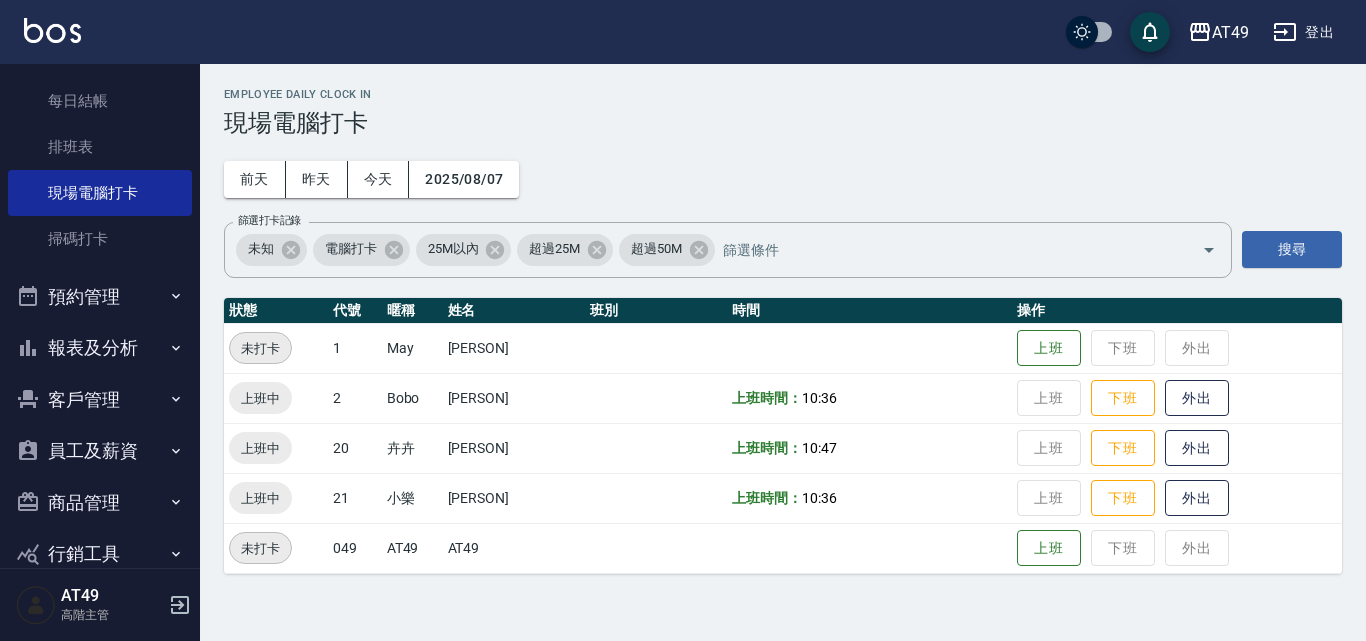 scroll, scrollTop: 511, scrollLeft: 0, axis: vertical 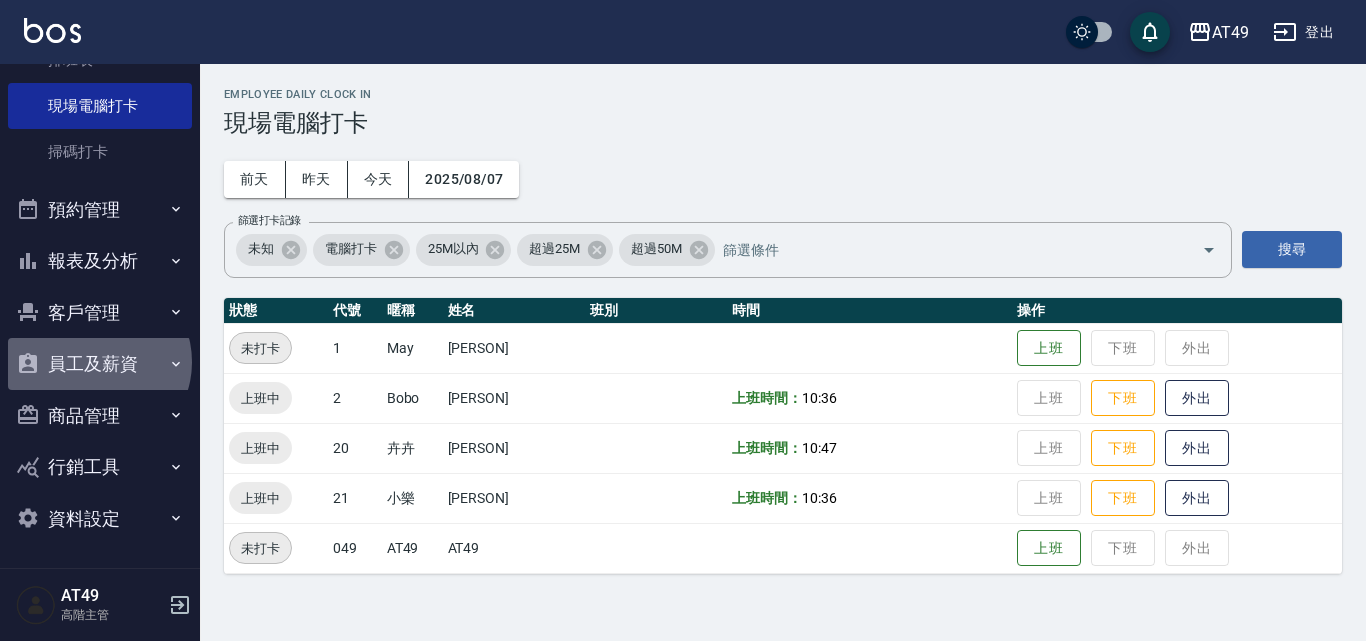 click on "員工及薪資" at bounding box center [100, 364] 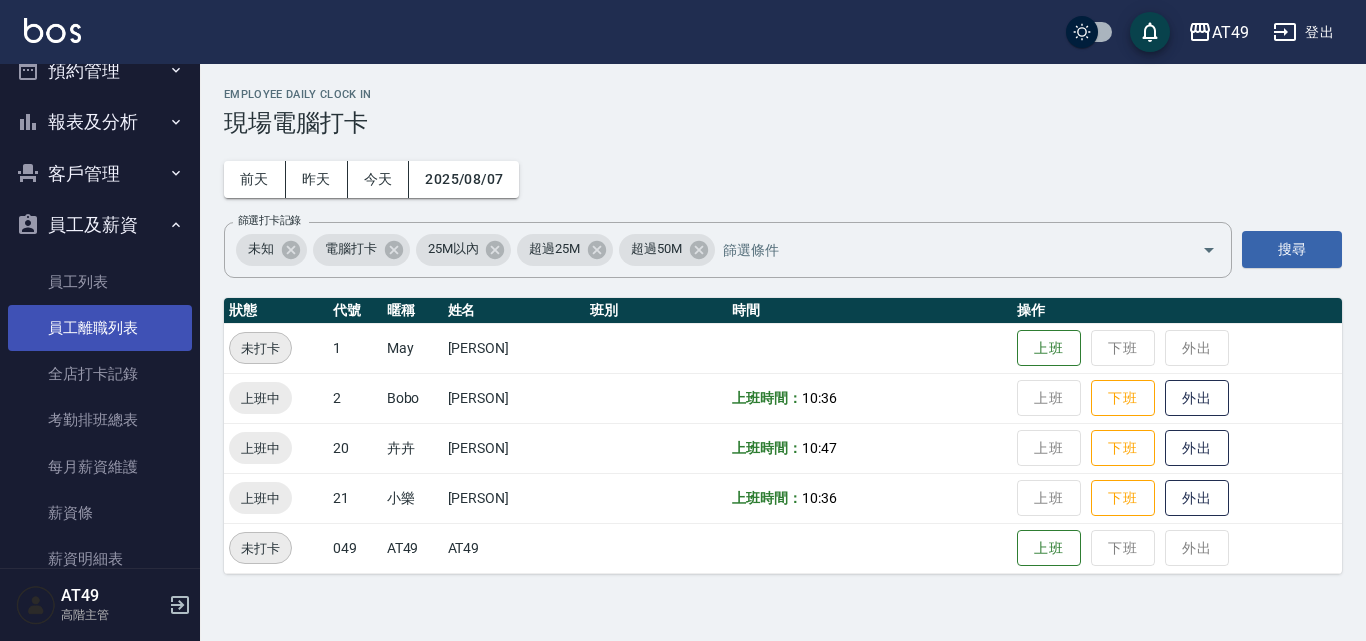 scroll, scrollTop: 897, scrollLeft: 0, axis: vertical 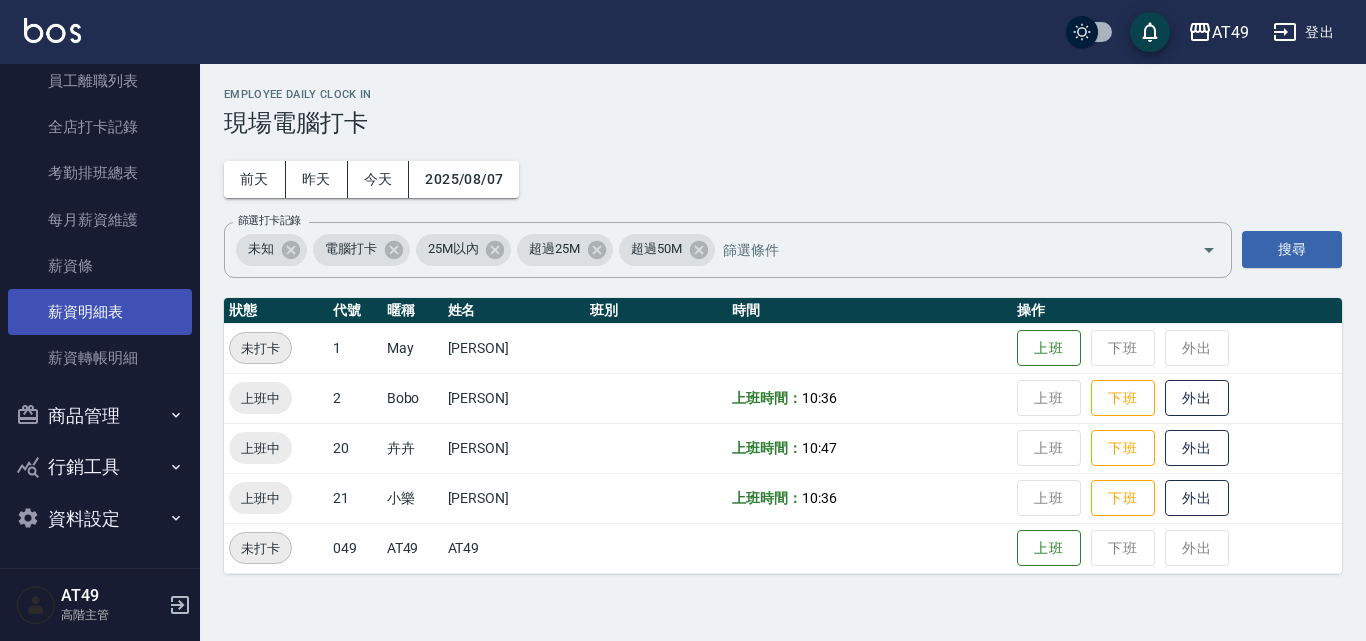 click on "薪資明細表" at bounding box center (100, 312) 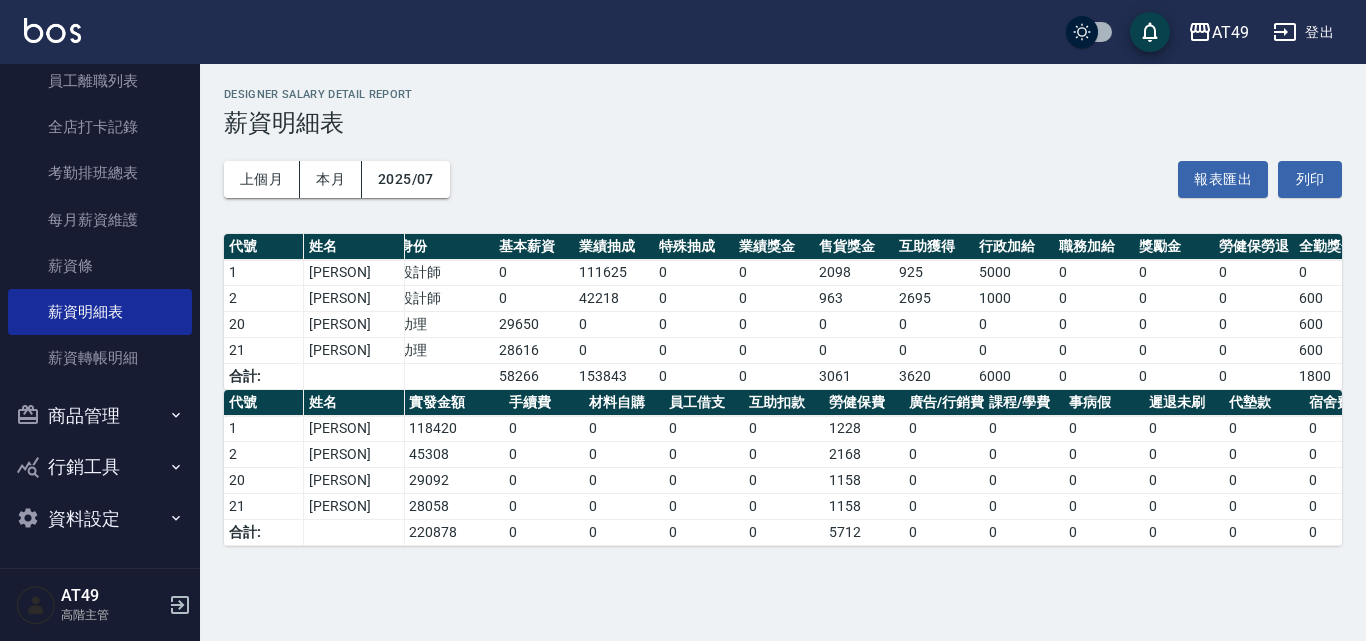 scroll, scrollTop: 0, scrollLeft: 0, axis: both 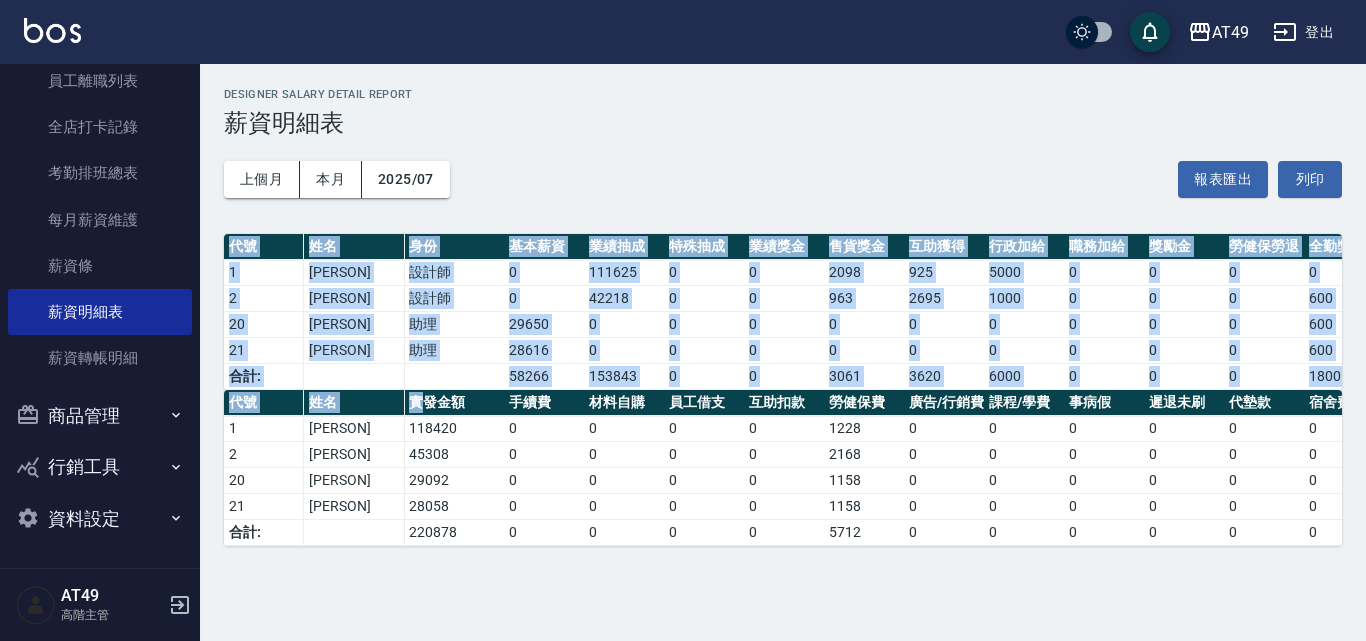 drag, startPoint x: 415, startPoint y: 424, endPoint x: 396, endPoint y: 397, distance: 33.01515 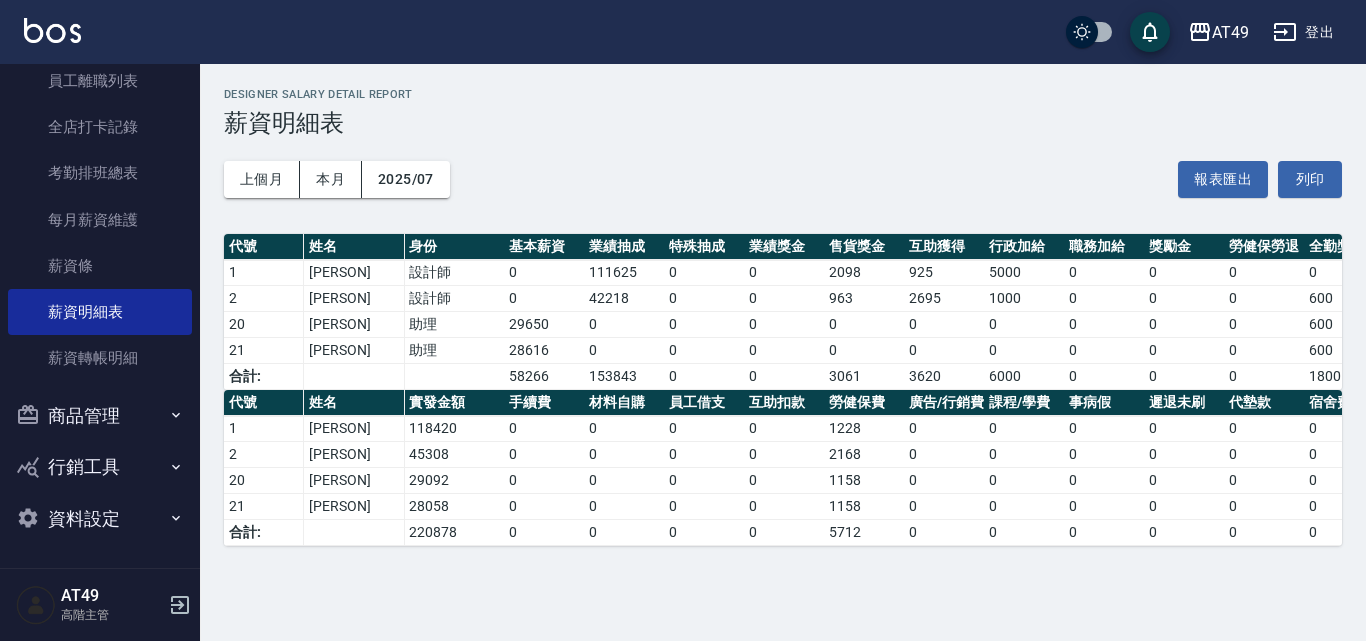 click on "上個月 本月 2025/07 報表匯出 列印" at bounding box center [783, 179] 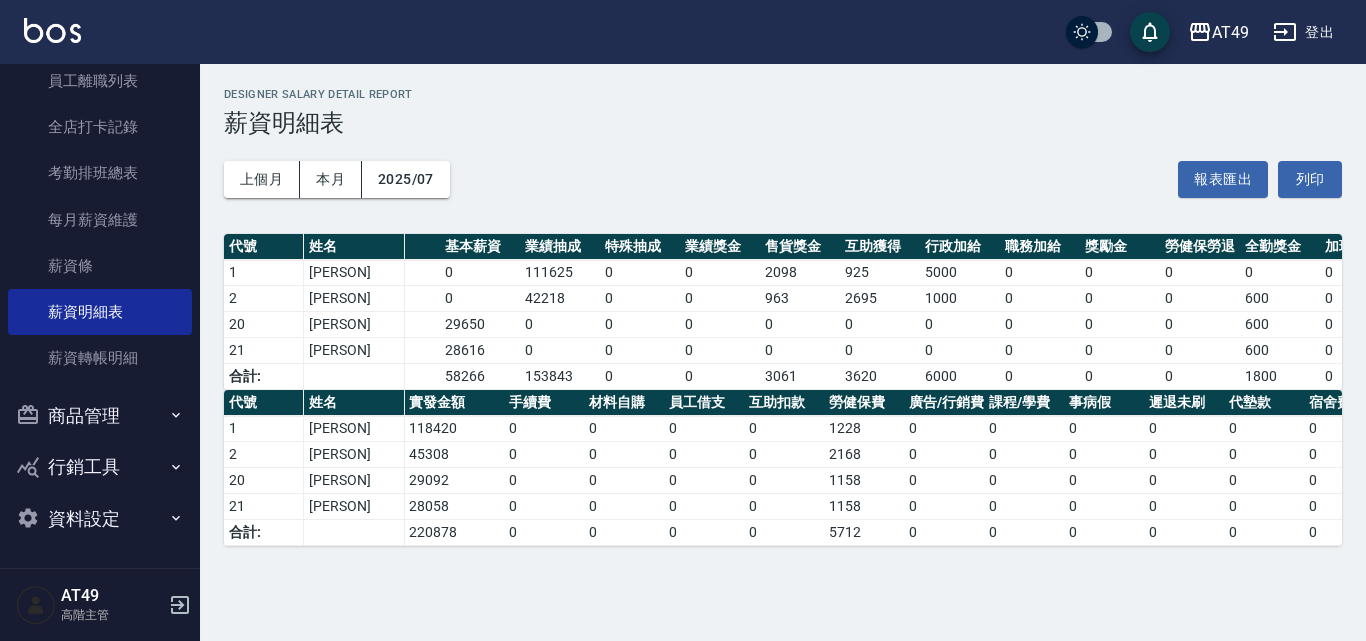 scroll, scrollTop: 0, scrollLeft: 0, axis: both 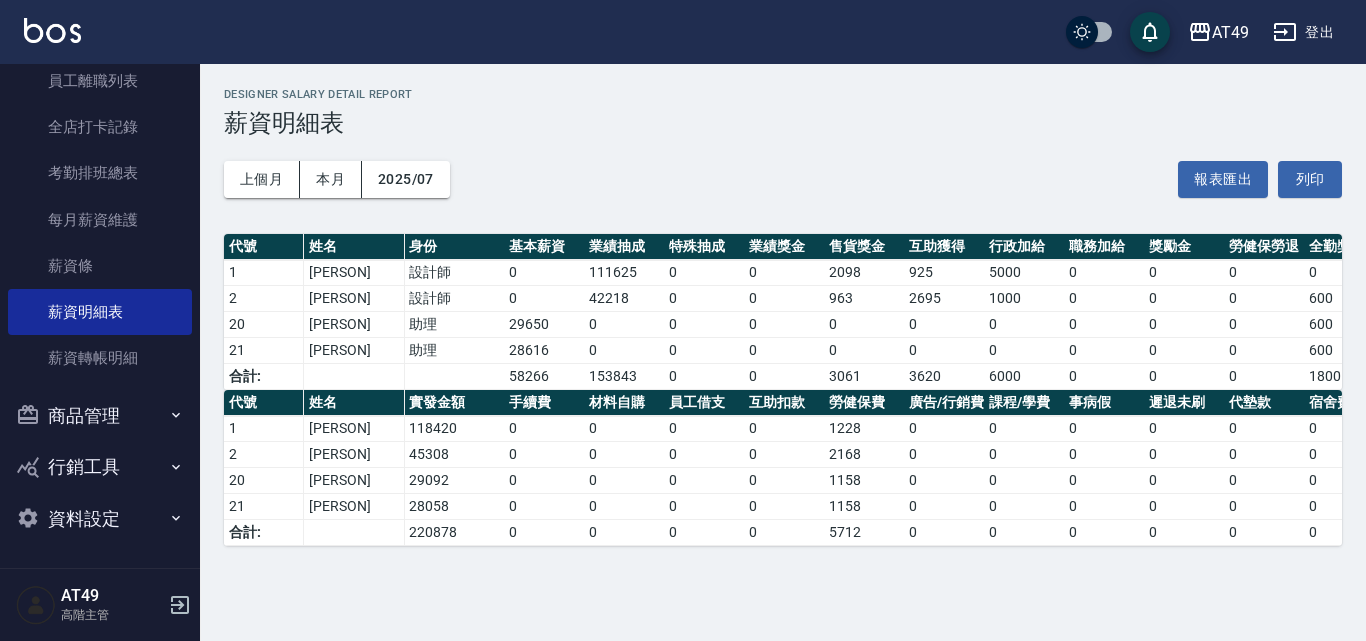 click on "薪資明細表" at bounding box center [783, 123] 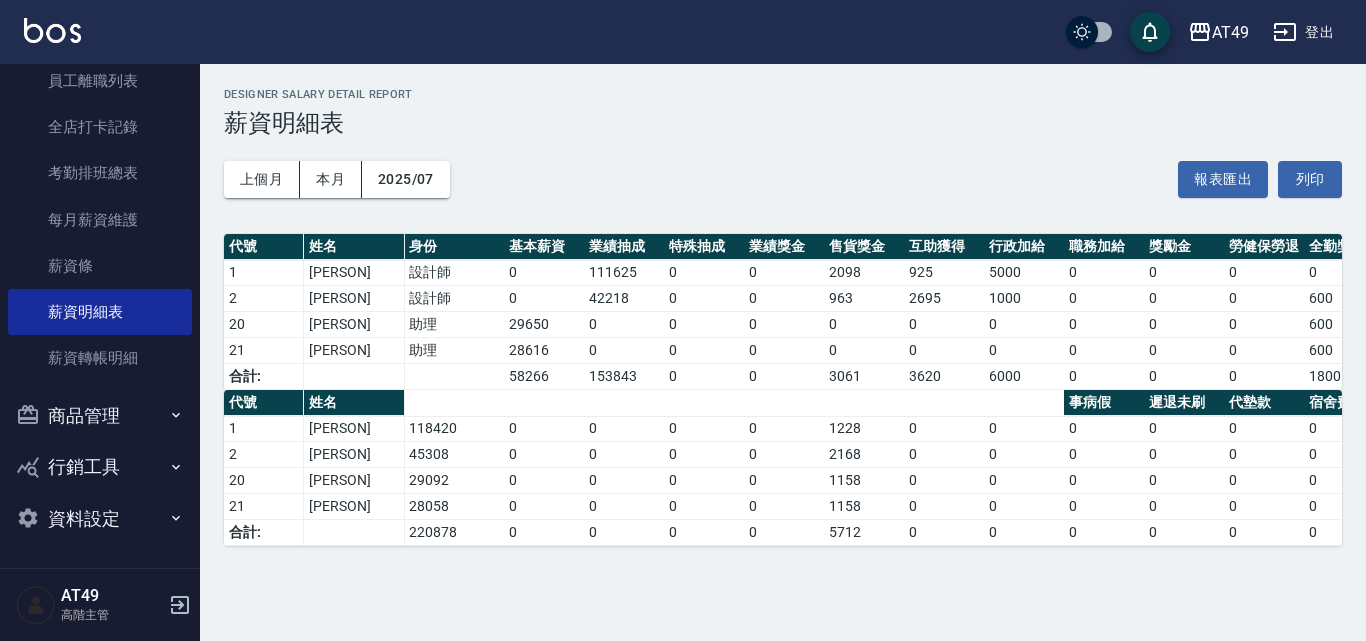 scroll, scrollTop: 0, scrollLeft: 842, axis: horizontal 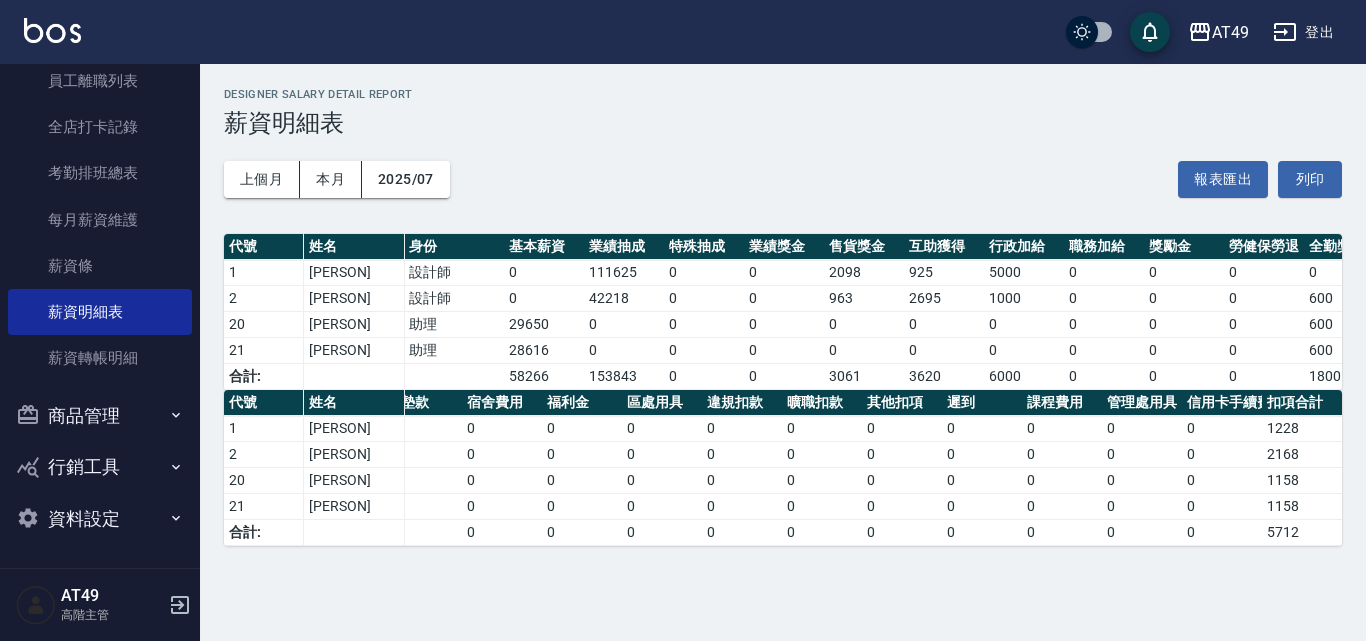 click on "薪資明細表" at bounding box center (783, 123) 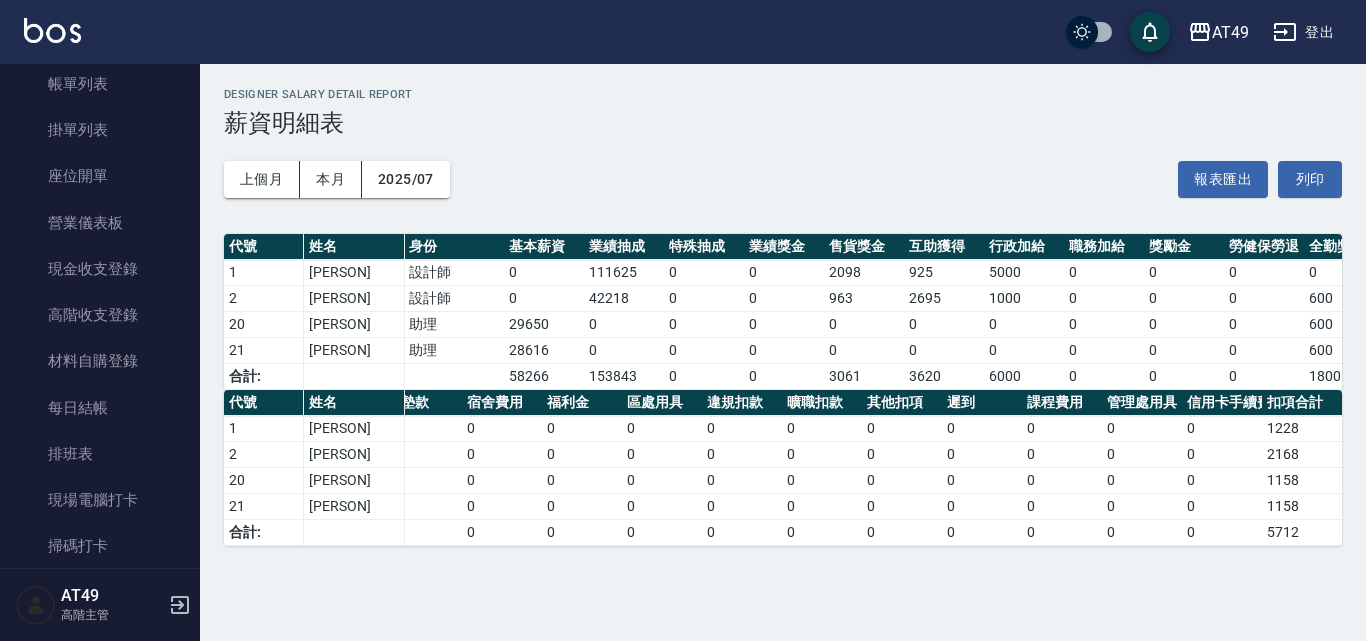 scroll, scrollTop: 97, scrollLeft: 0, axis: vertical 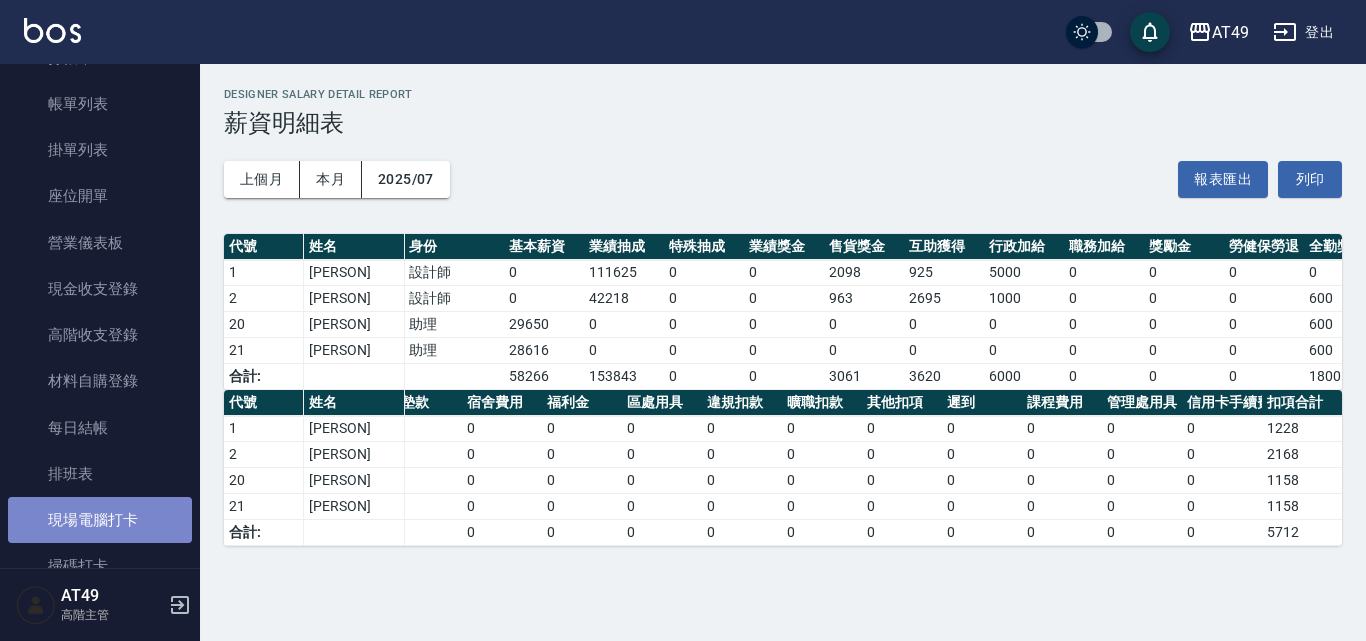 click on "現場電腦打卡" at bounding box center [100, 520] 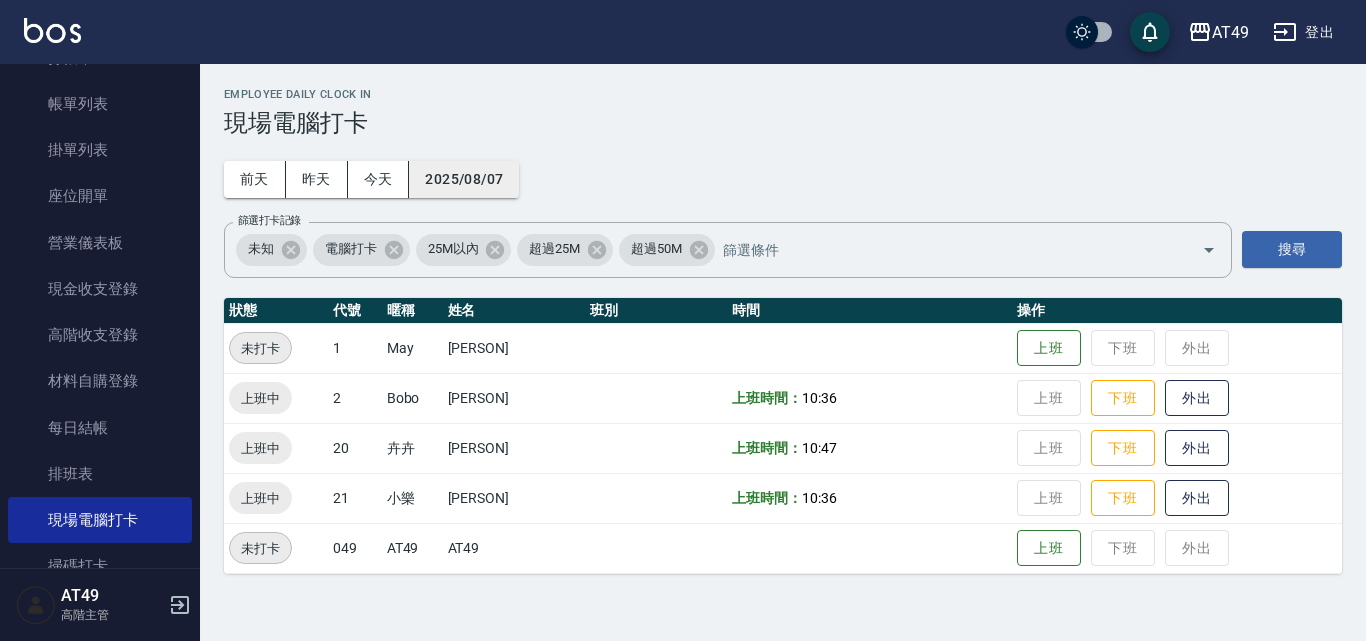 click on "2025/08/07" at bounding box center (464, 179) 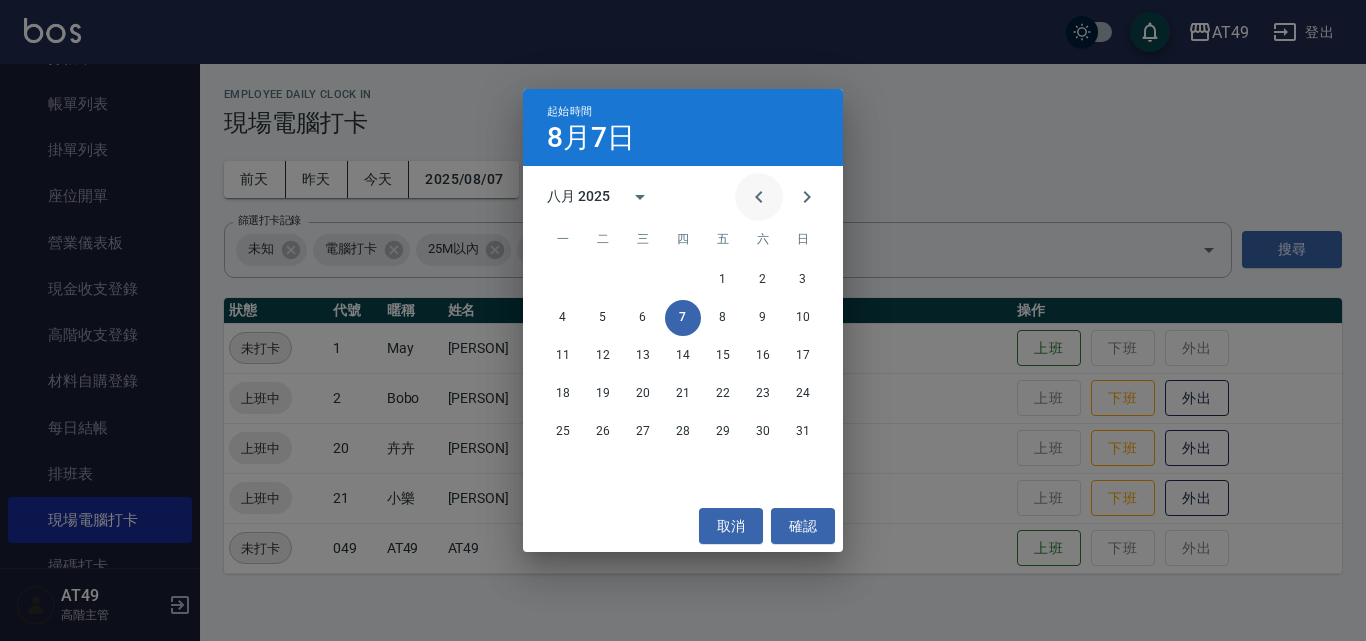click 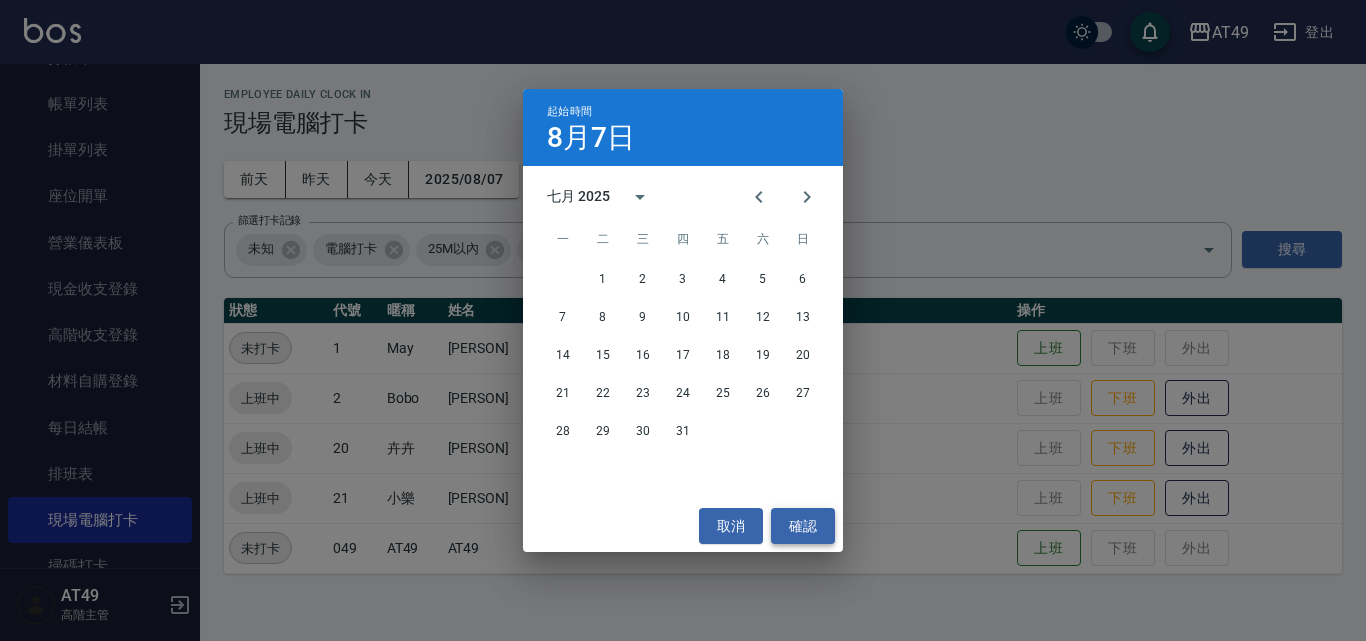 click on "確認" at bounding box center [803, 526] 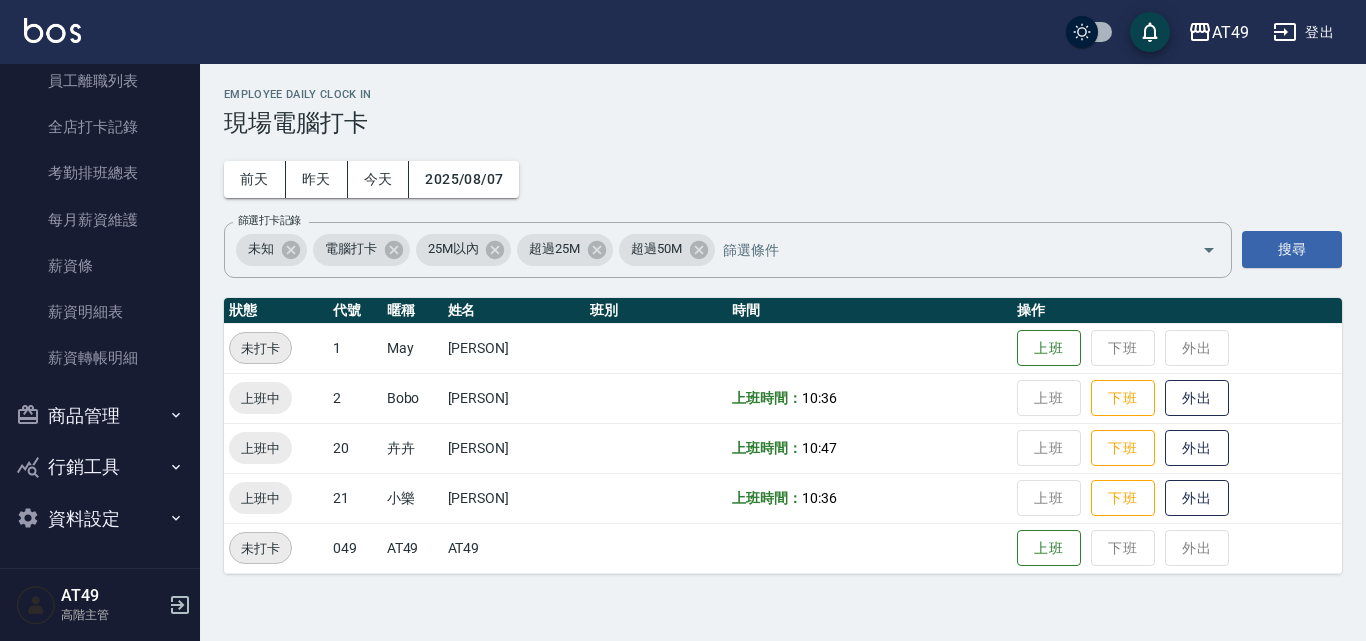 scroll, scrollTop: 797, scrollLeft: 0, axis: vertical 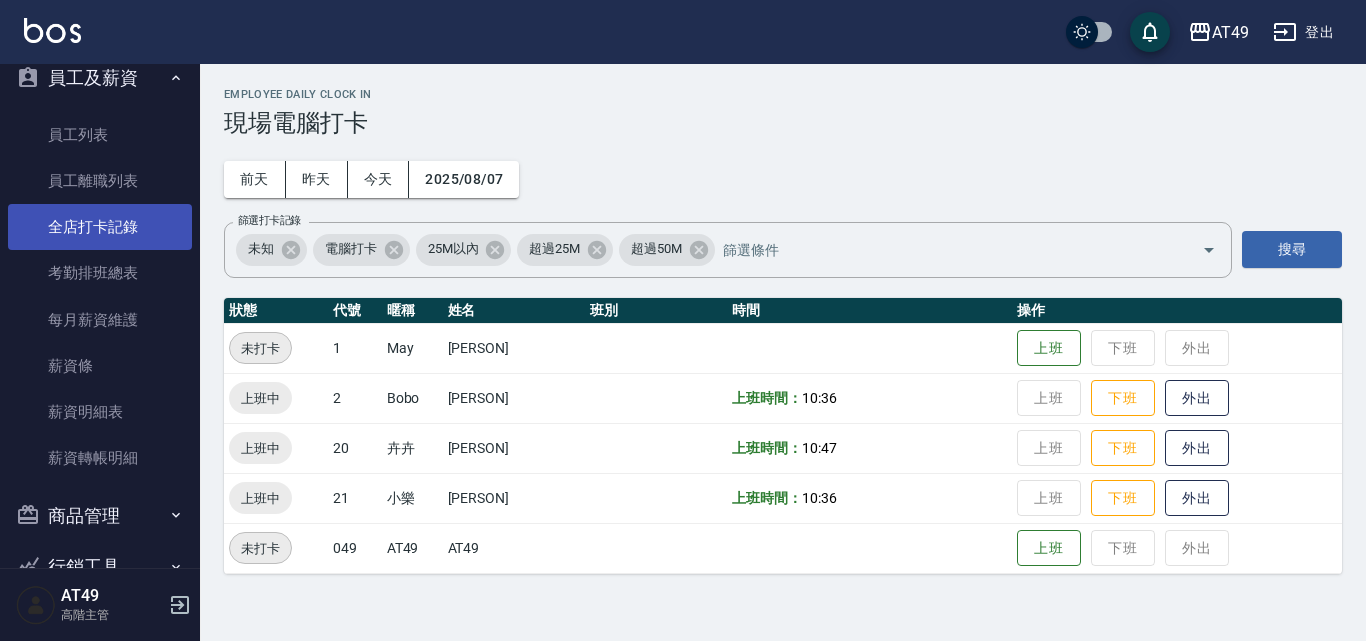 click on "全店打卡記錄" at bounding box center [100, 227] 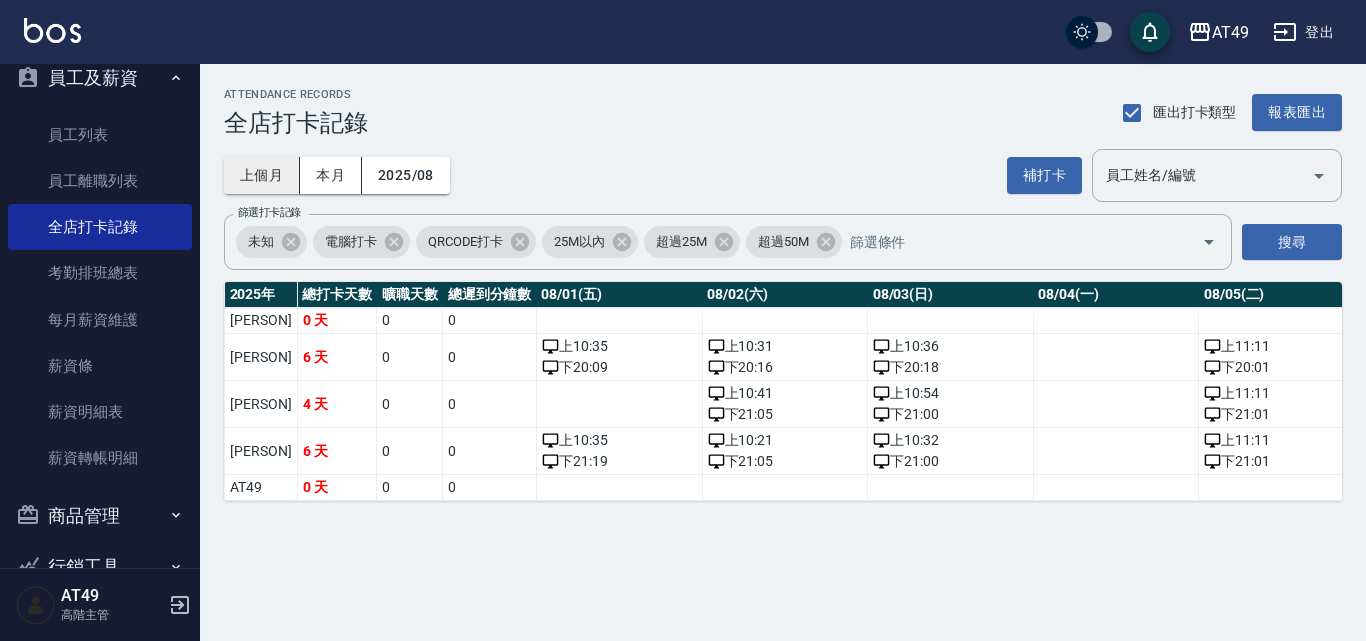 click on "上個月" at bounding box center (262, 175) 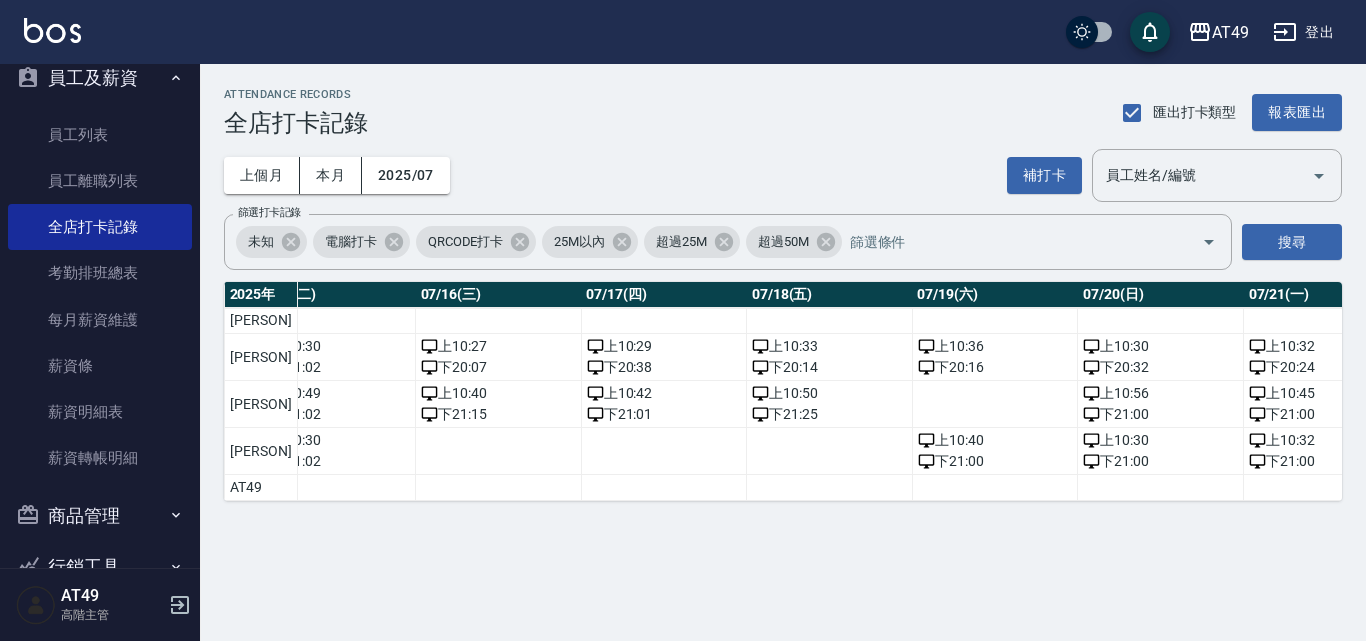 scroll, scrollTop: 0, scrollLeft: 0, axis: both 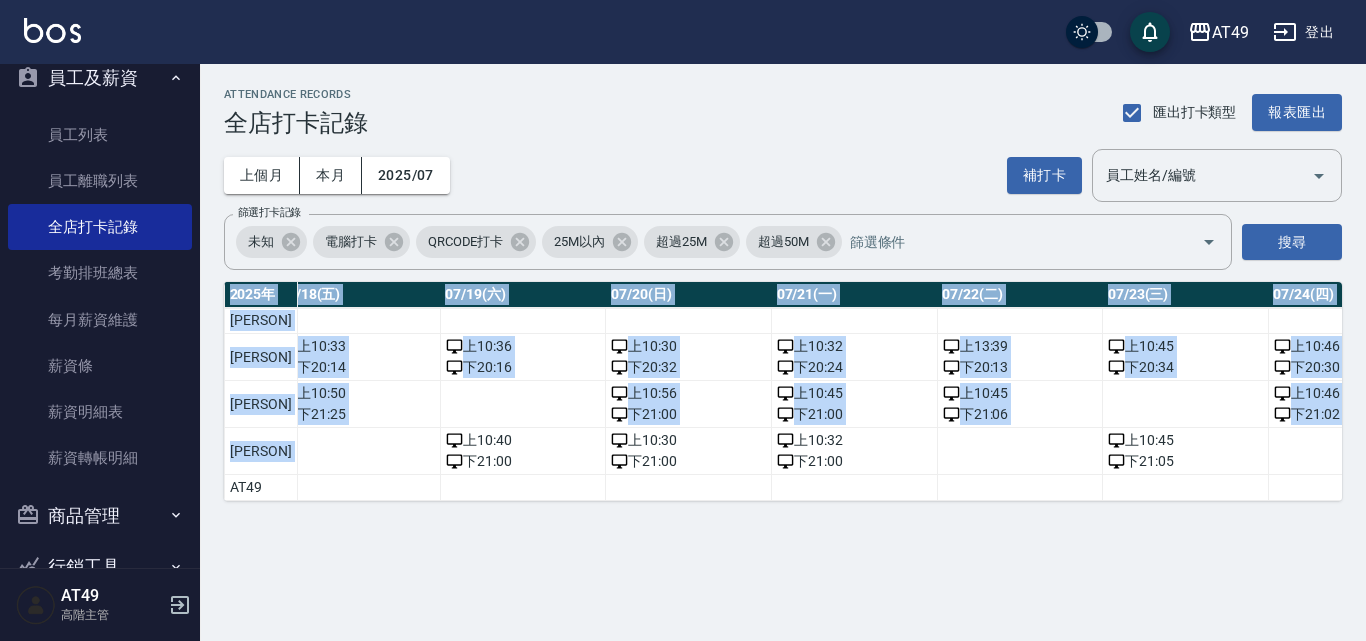 drag, startPoint x: 931, startPoint y: 510, endPoint x: 394, endPoint y: 466, distance: 538.7996 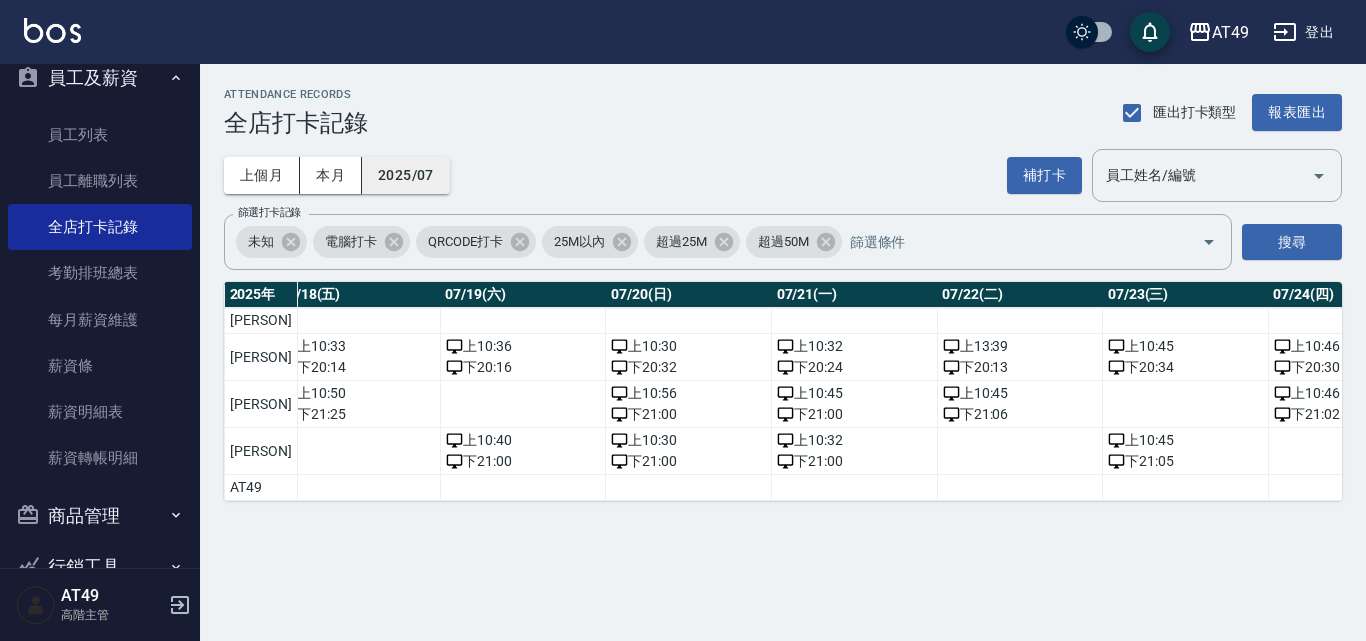 click on "2025/07" at bounding box center [406, 175] 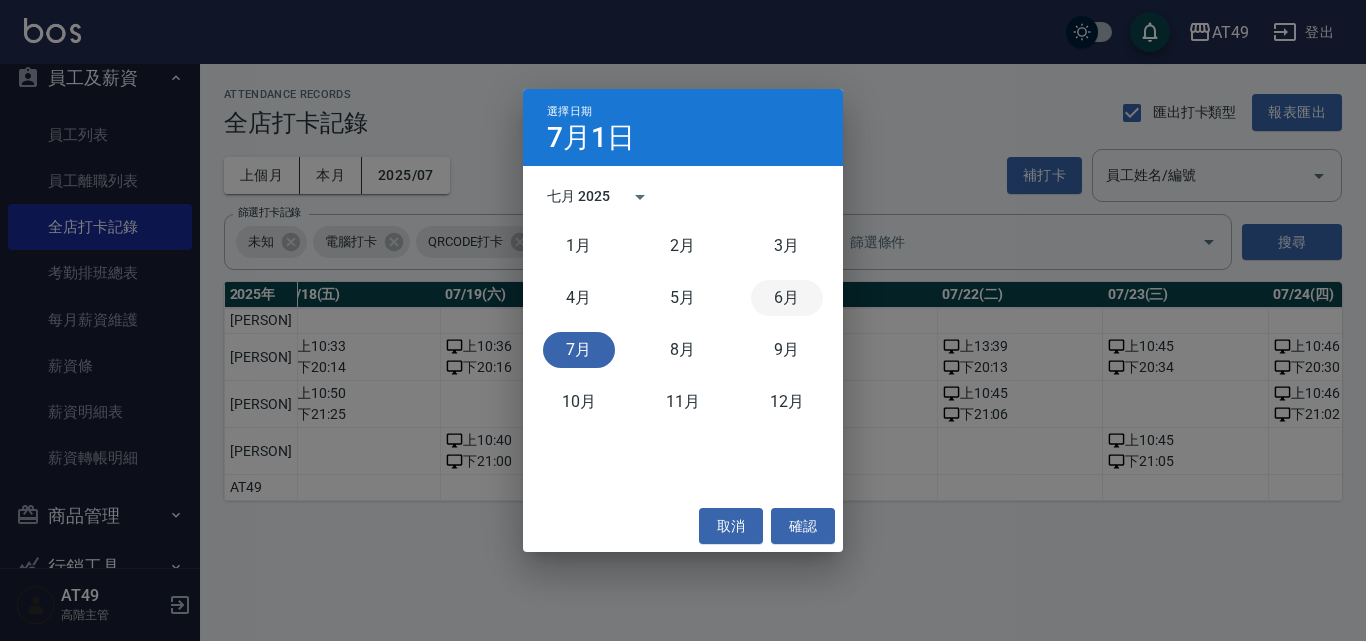 click on "6月" at bounding box center (787, 298) 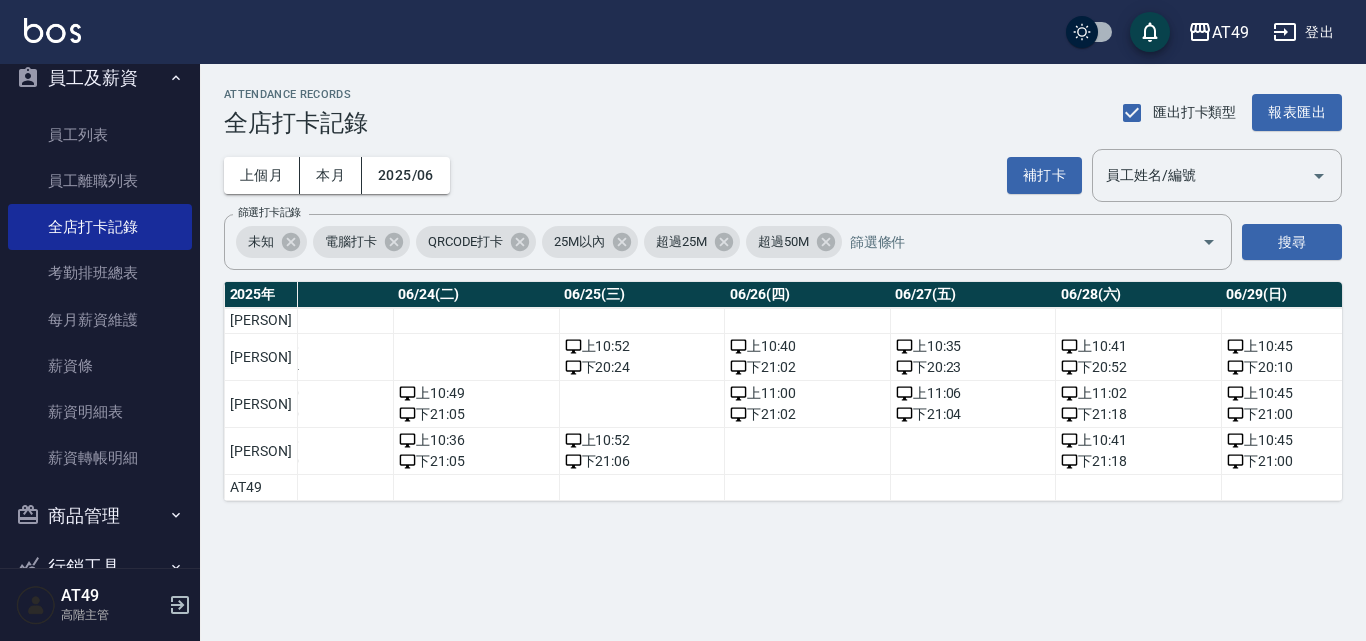 scroll, scrollTop: 0, scrollLeft: 0, axis: both 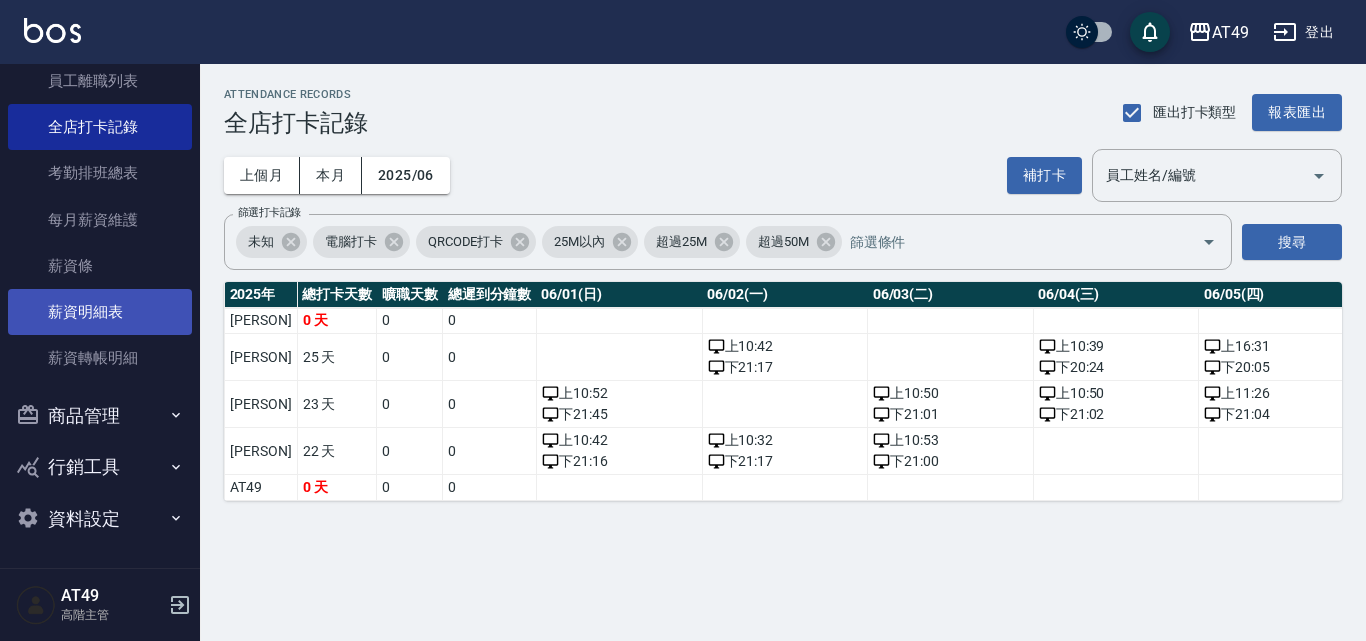 click on "薪資明細表" at bounding box center [100, 312] 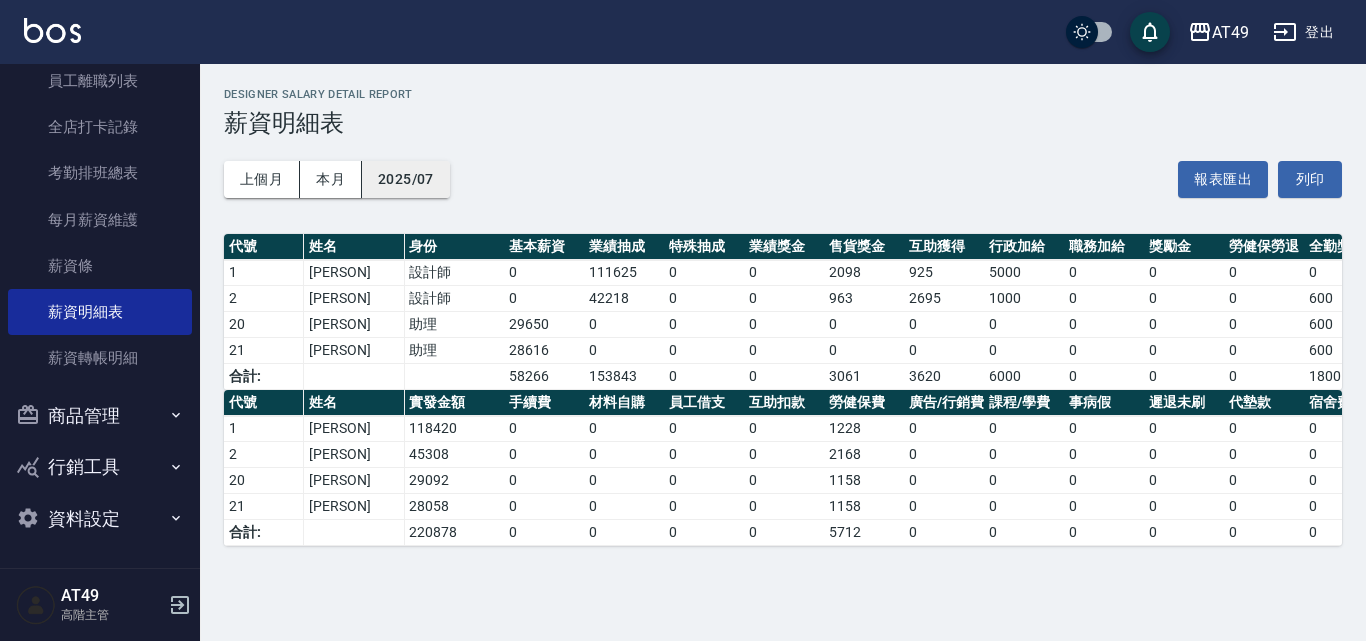 click on "2025/07" at bounding box center [406, 179] 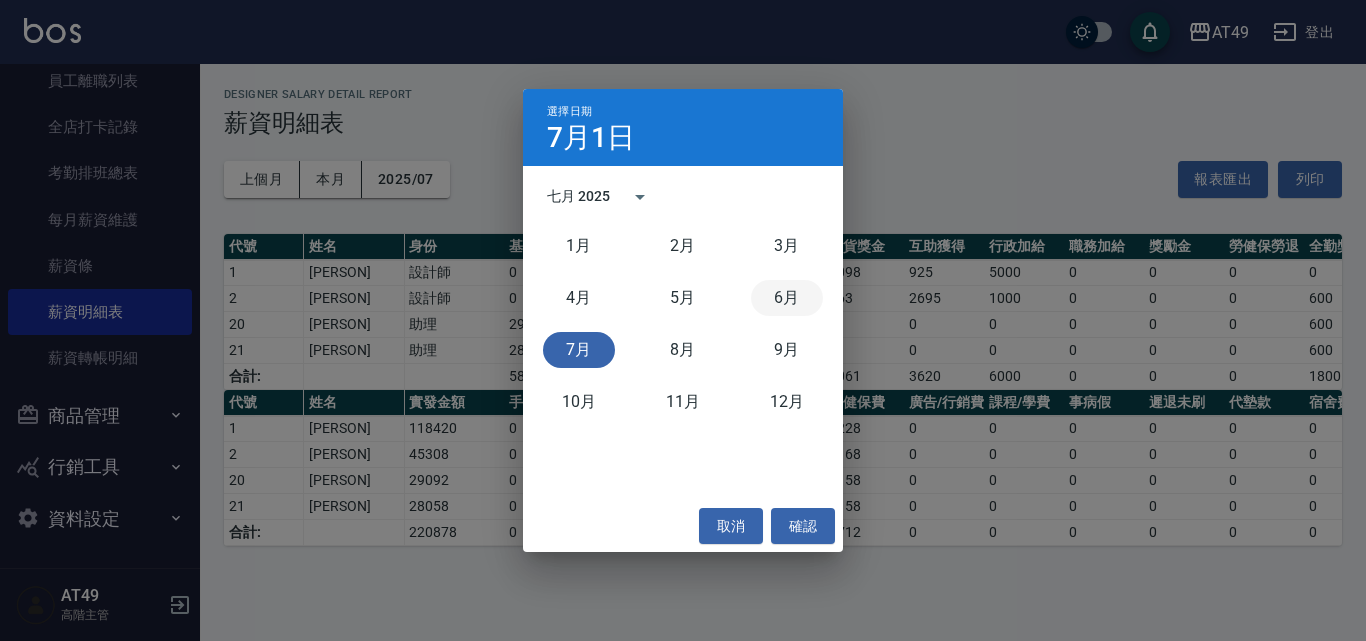 click on "6月" at bounding box center (787, 298) 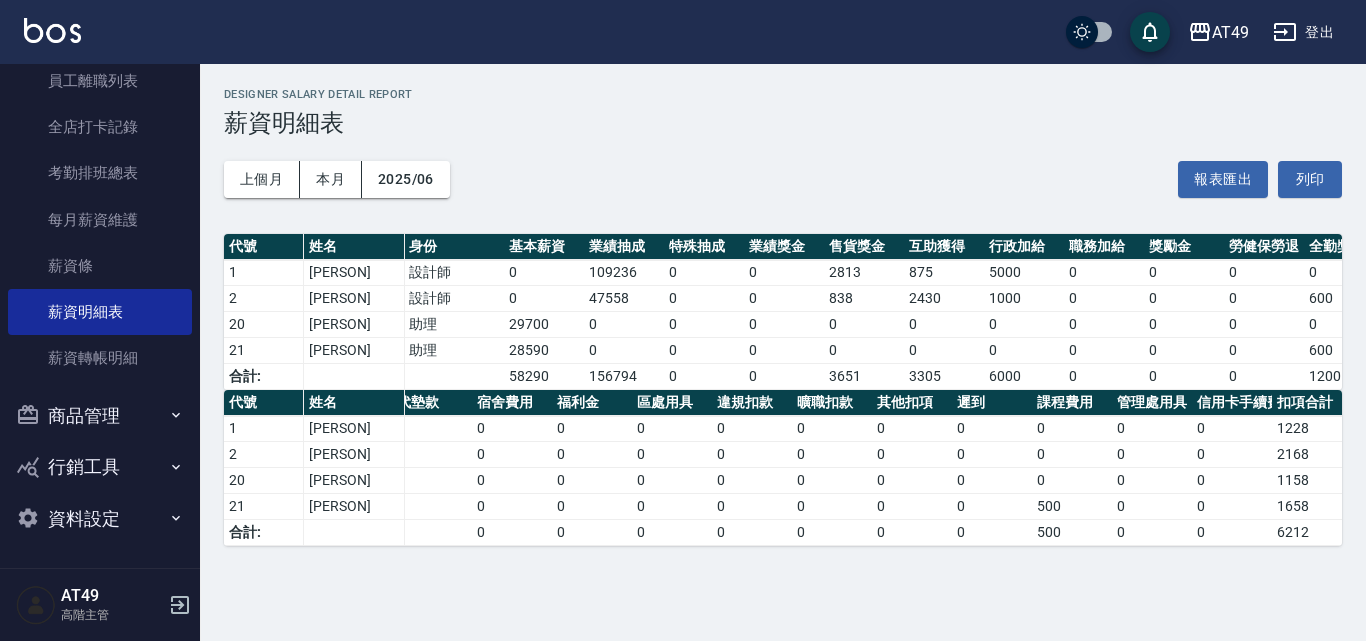 scroll, scrollTop: 0, scrollLeft: 842, axis: horizontal 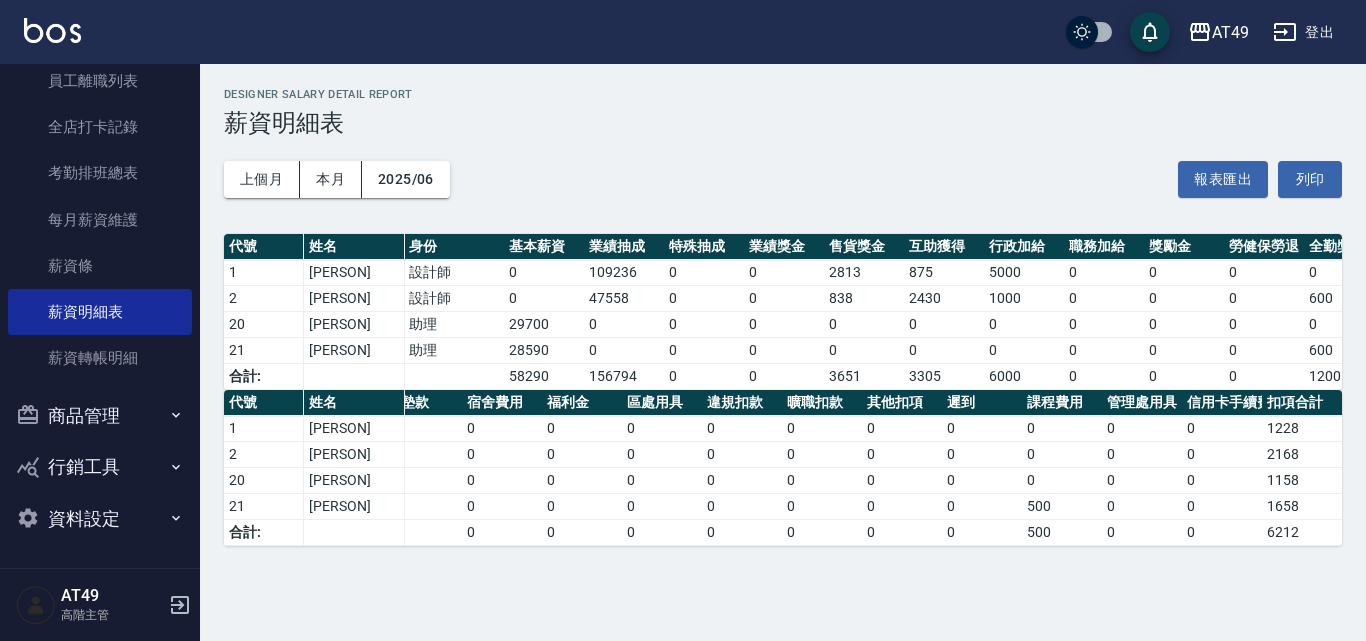 click on "上個月 本月 [DATE] 報表匯出 列印" at bounding box center [783, 179] 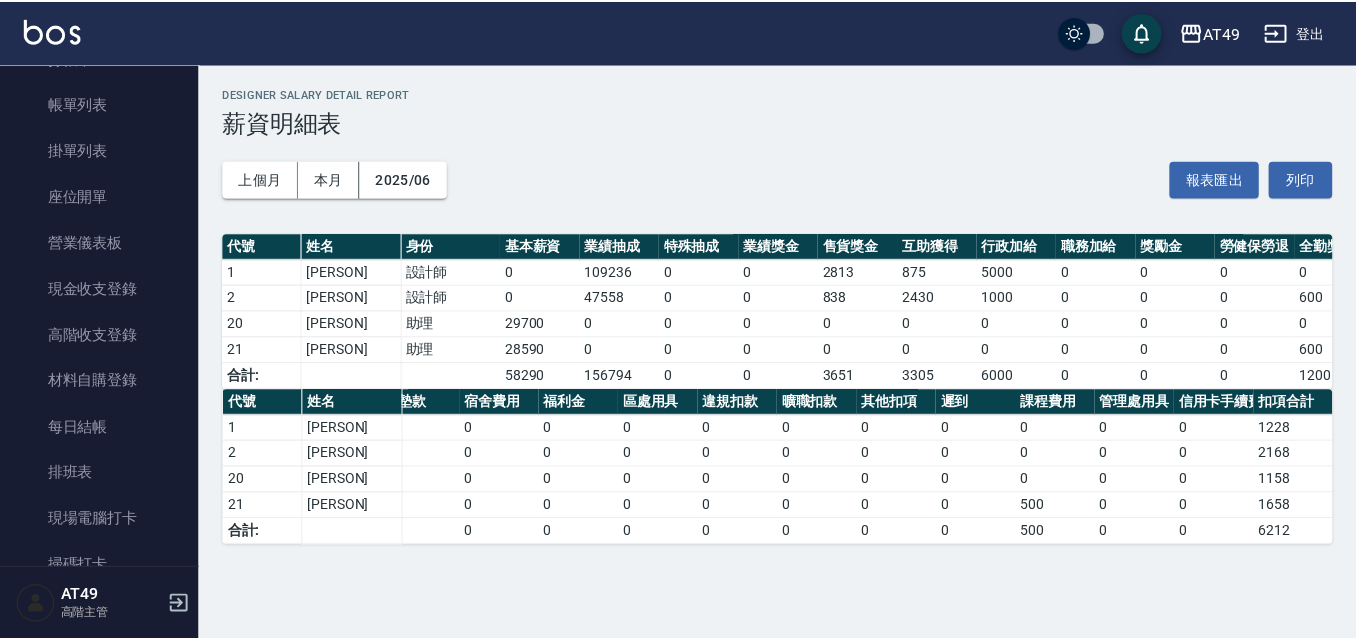 scroll, scrollTop: 0, scrollLeft: 0, axis: both 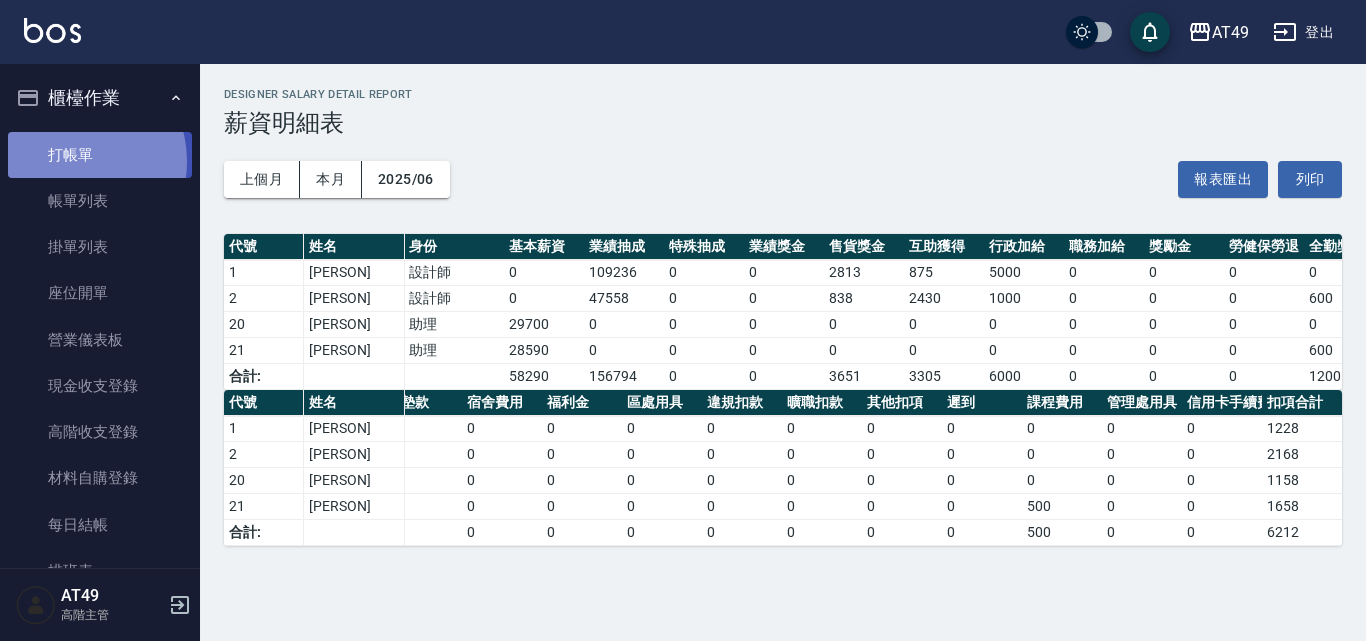 click on "打帳單" at bounding box center (100, 155) 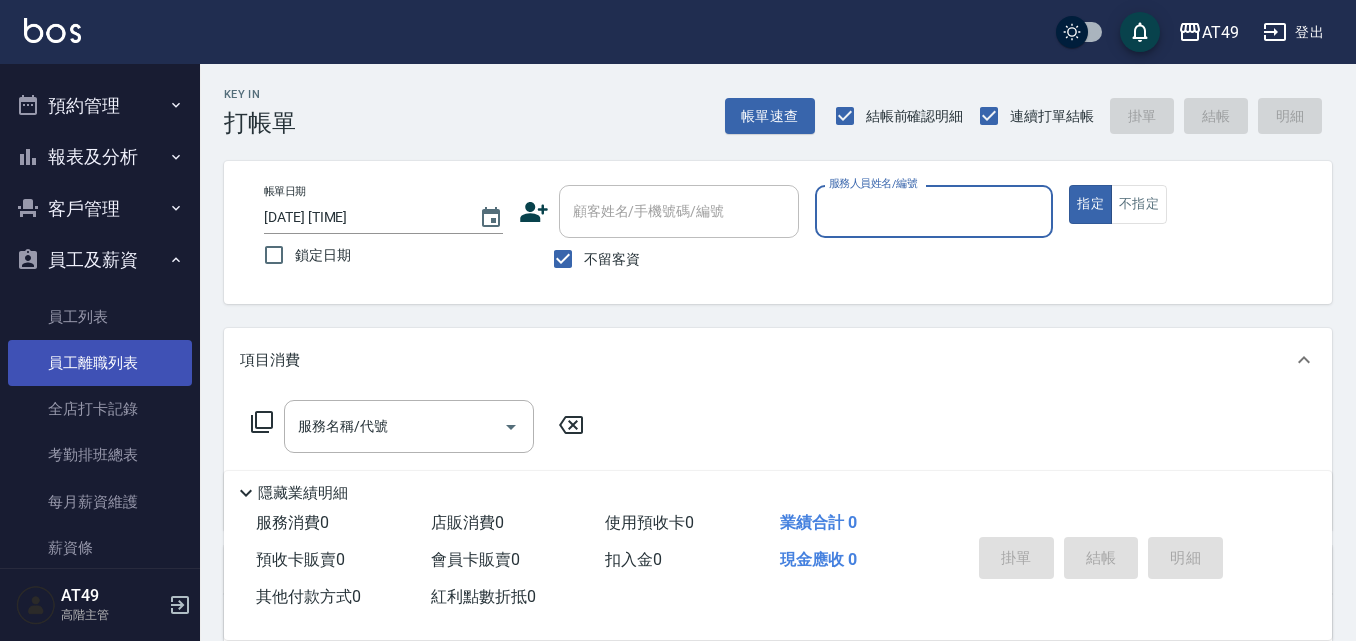 scroll, scrollTop: 897, scrollLeft: 0, axis: vertical 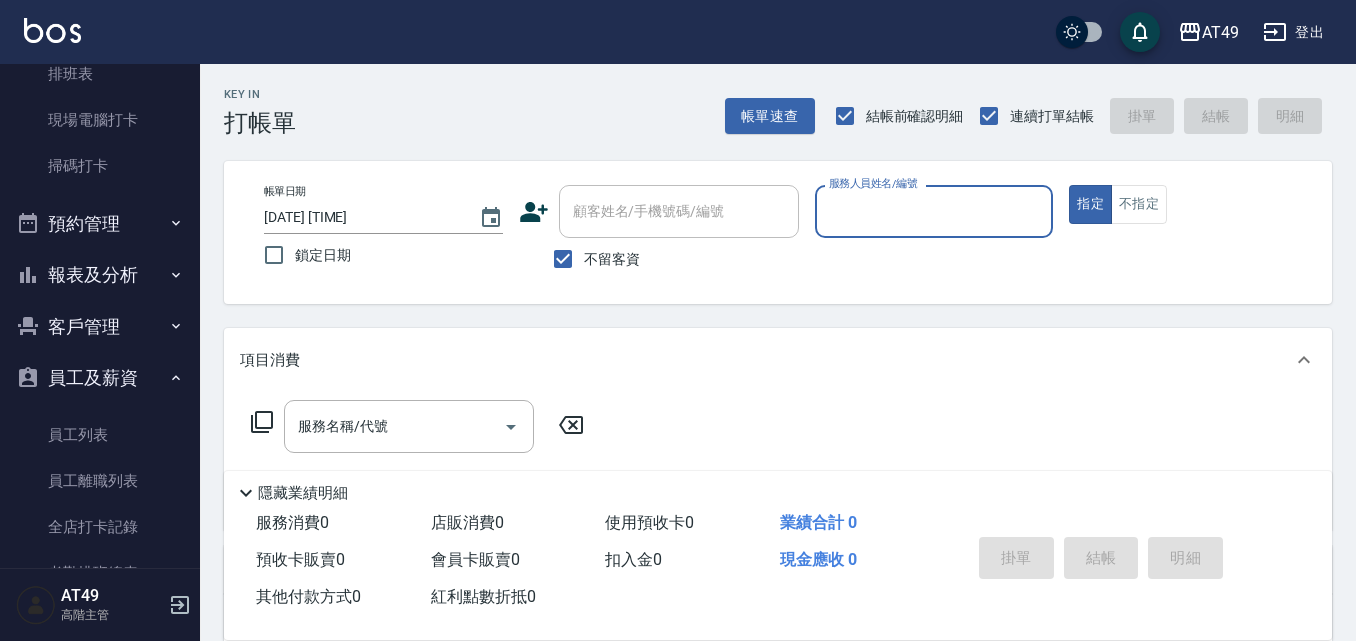 click on "報表及分析" at bounding box center [100, 275] 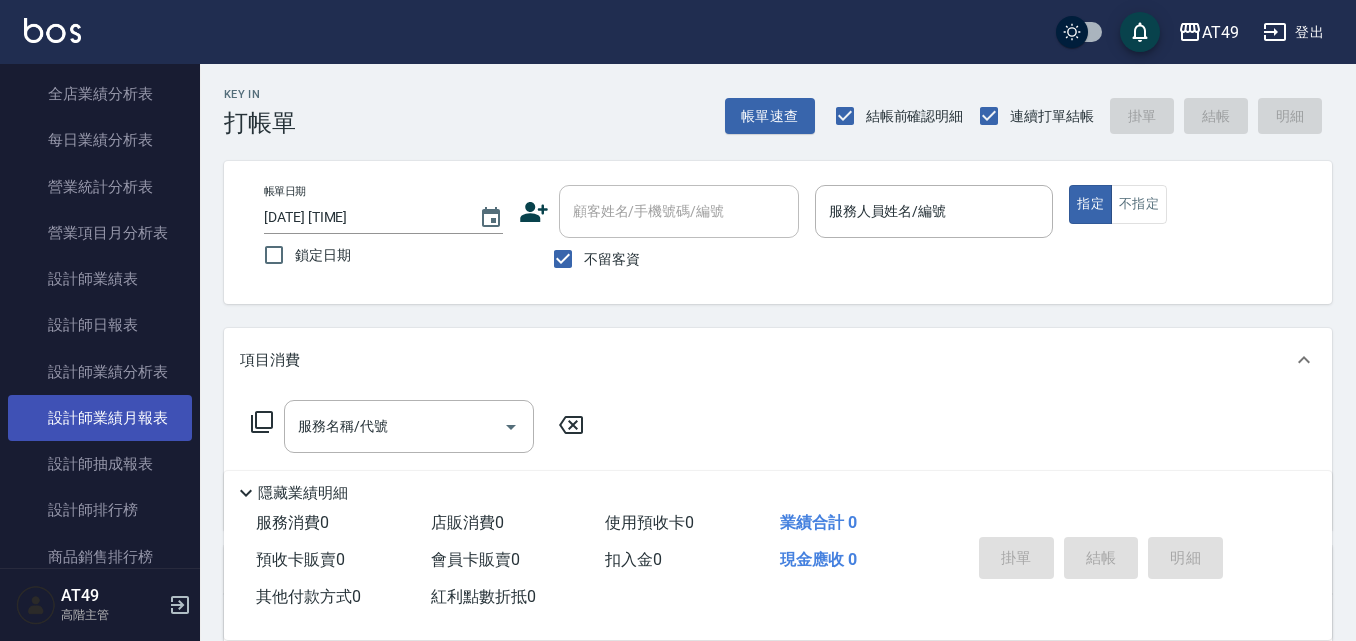 scroll, scrollTop: 1297, scrollLeft: 0, axis: vertical 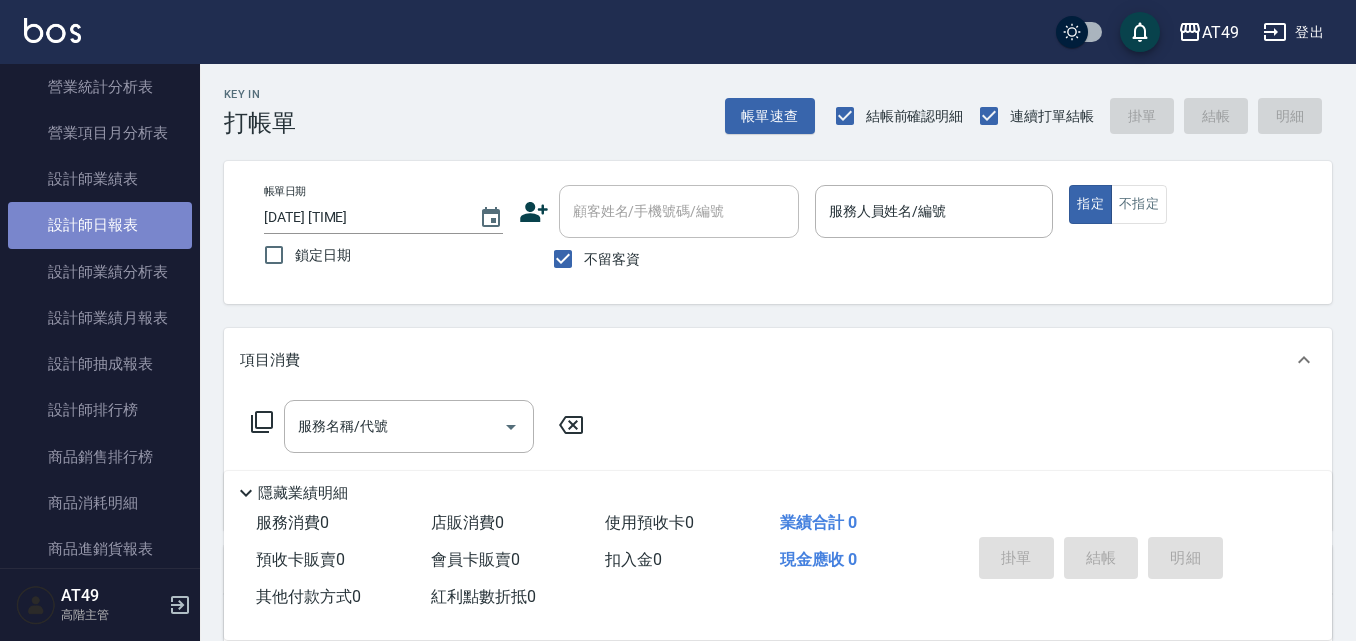 click on "設計師日報表" at bounding box center (100, 225) 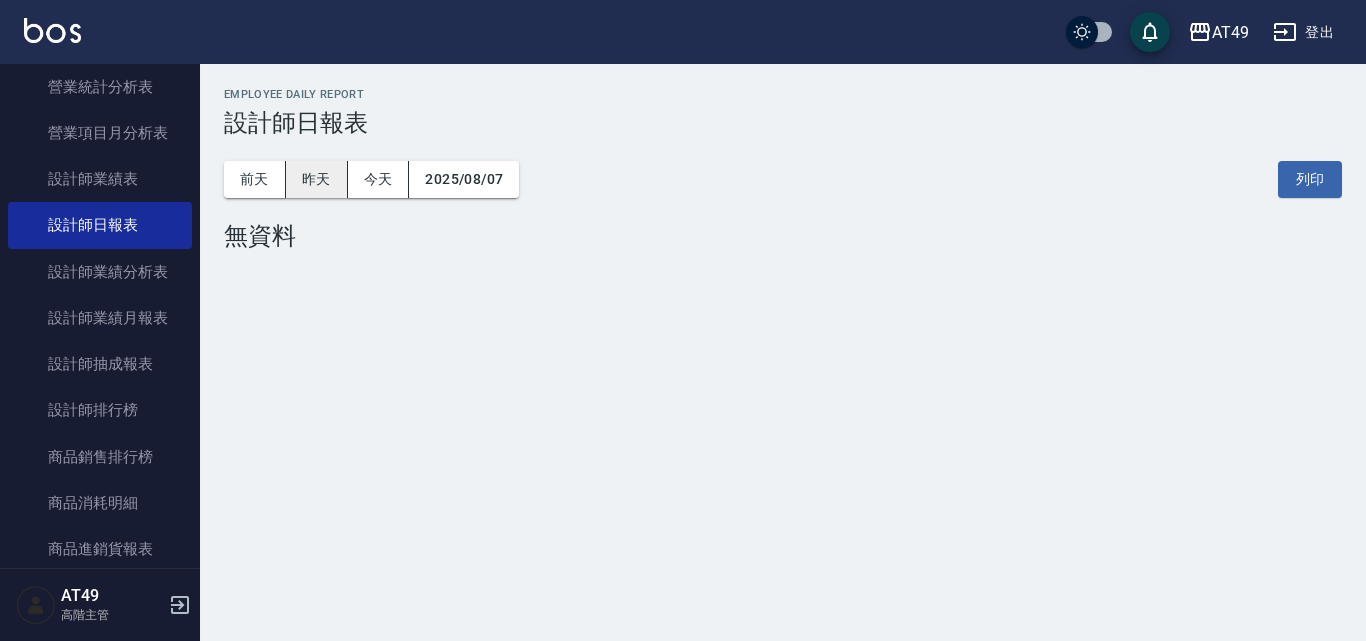 click on "昨天" at bounding box center (317, 179) 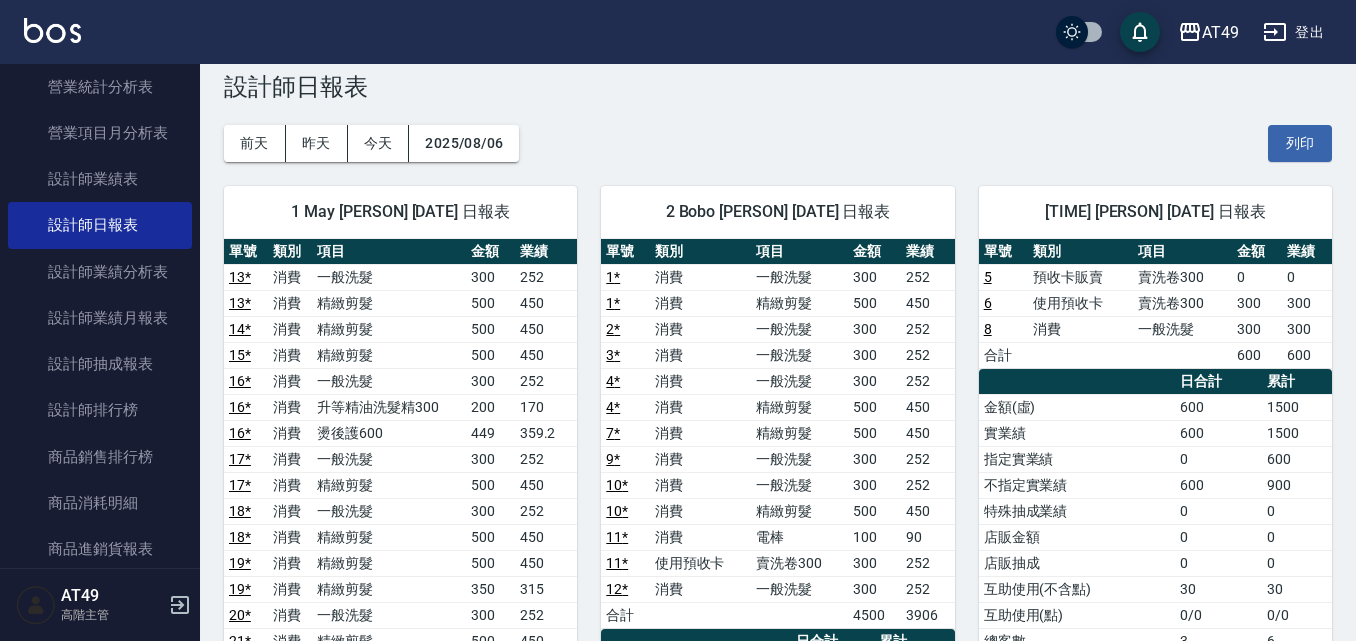 scroll, scrollTop: 0, scrollLeft: 0, axis: both 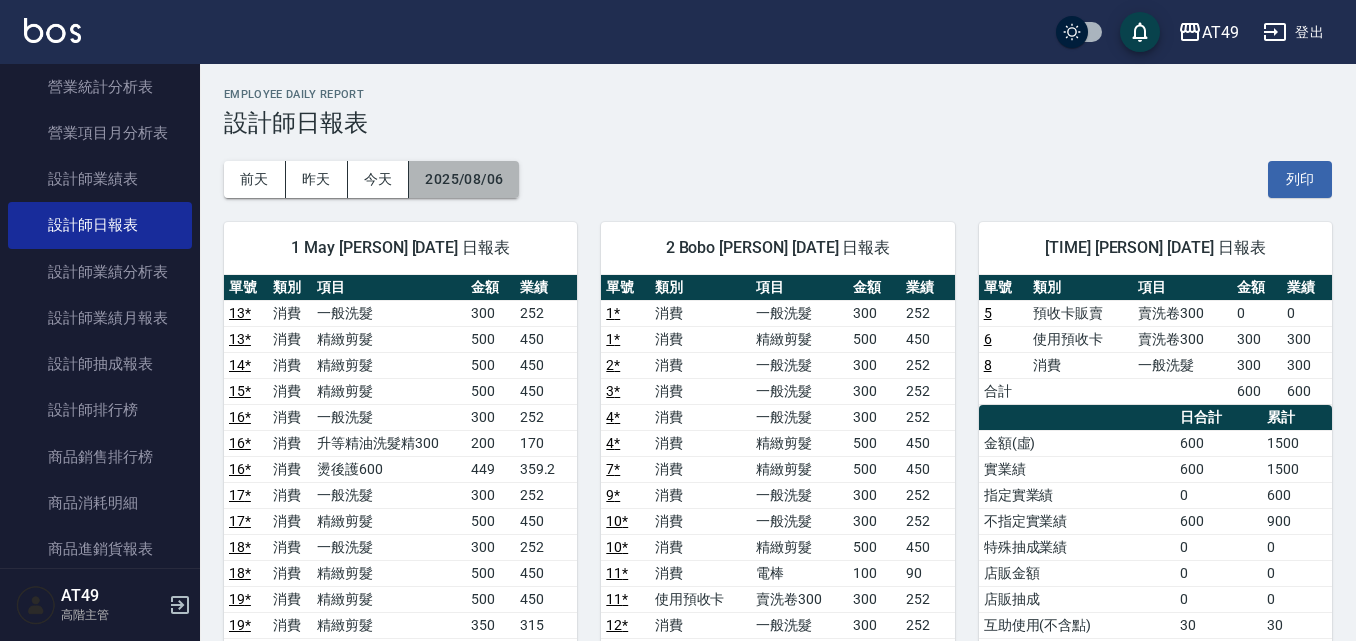 click on "2025/08/06" at bounding box center [464, 179] 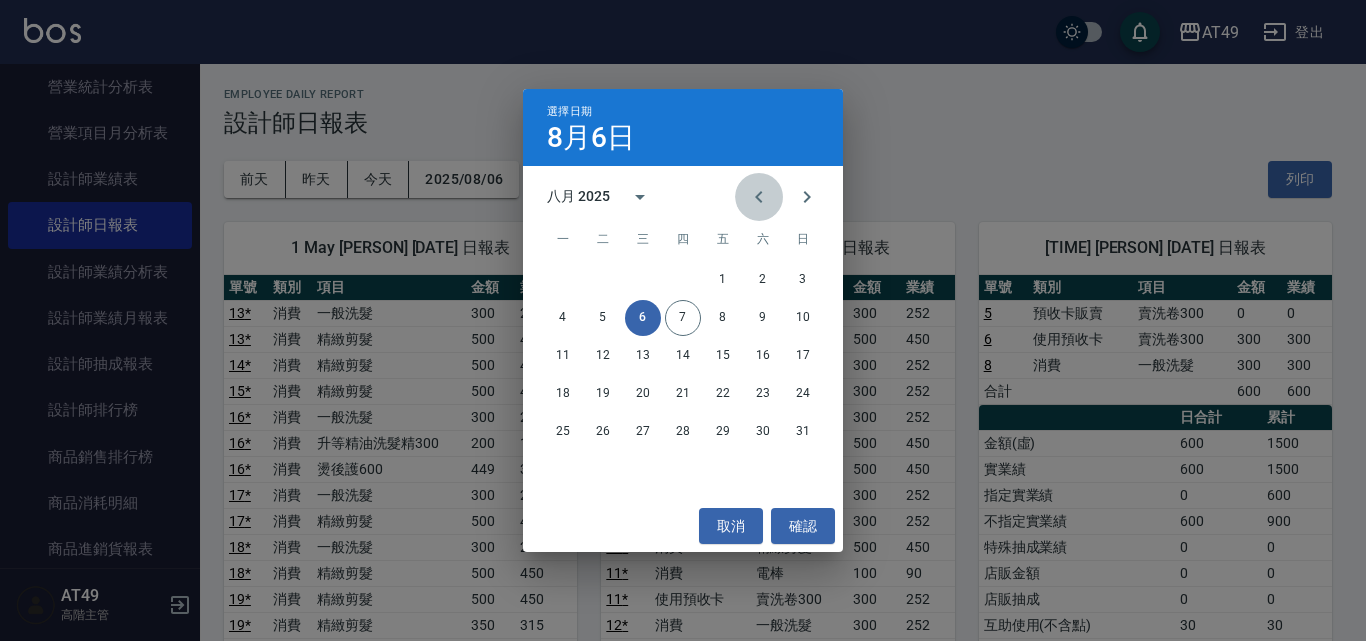 click 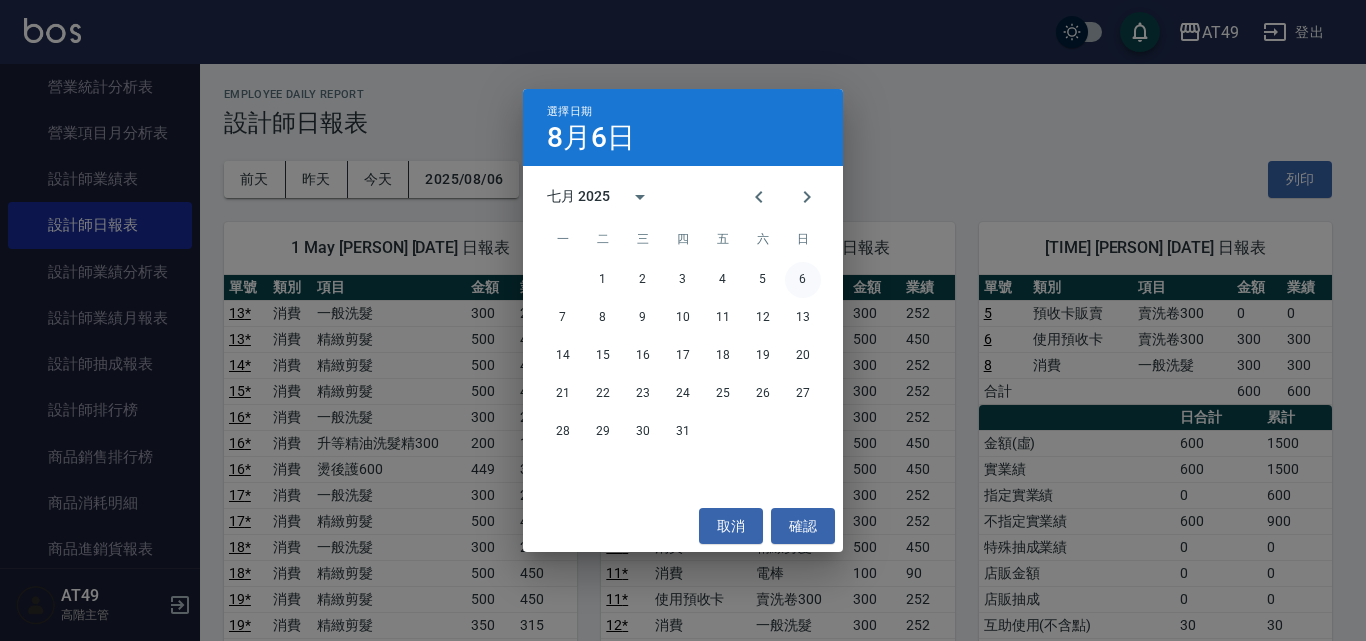 click on "6" at bounding box center (803, 280) 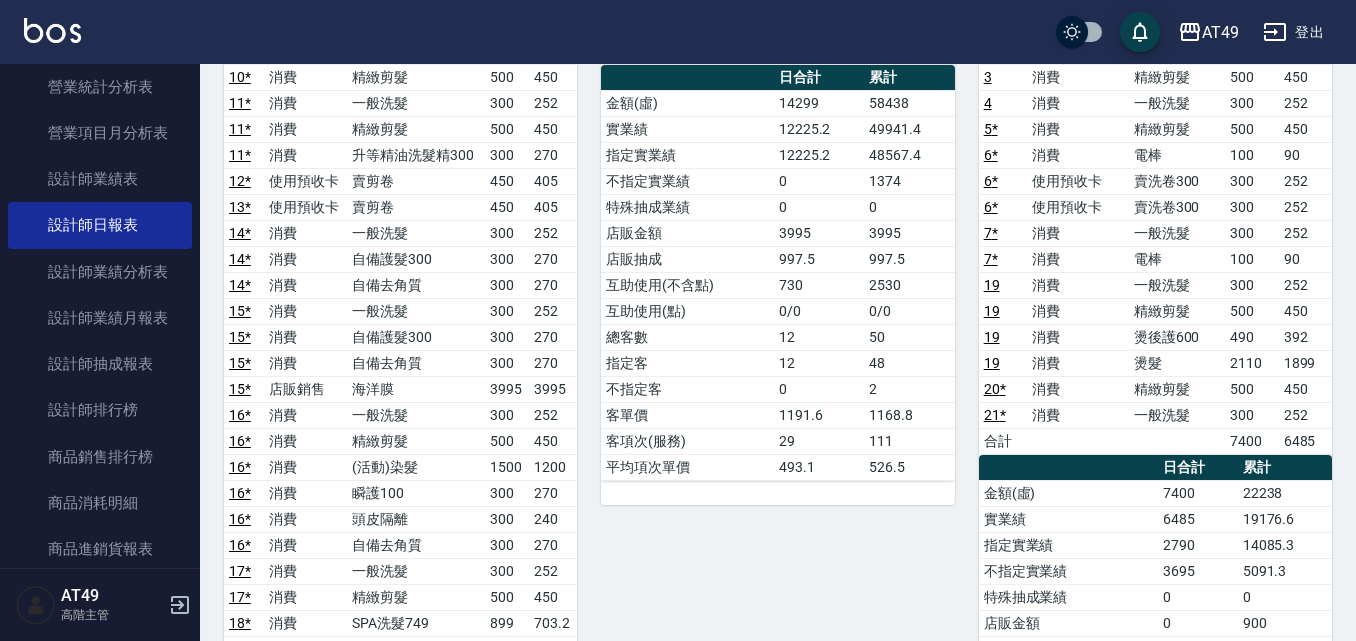 scroll, scrollTop: 300, scrollLeft: 0, axis: vertical 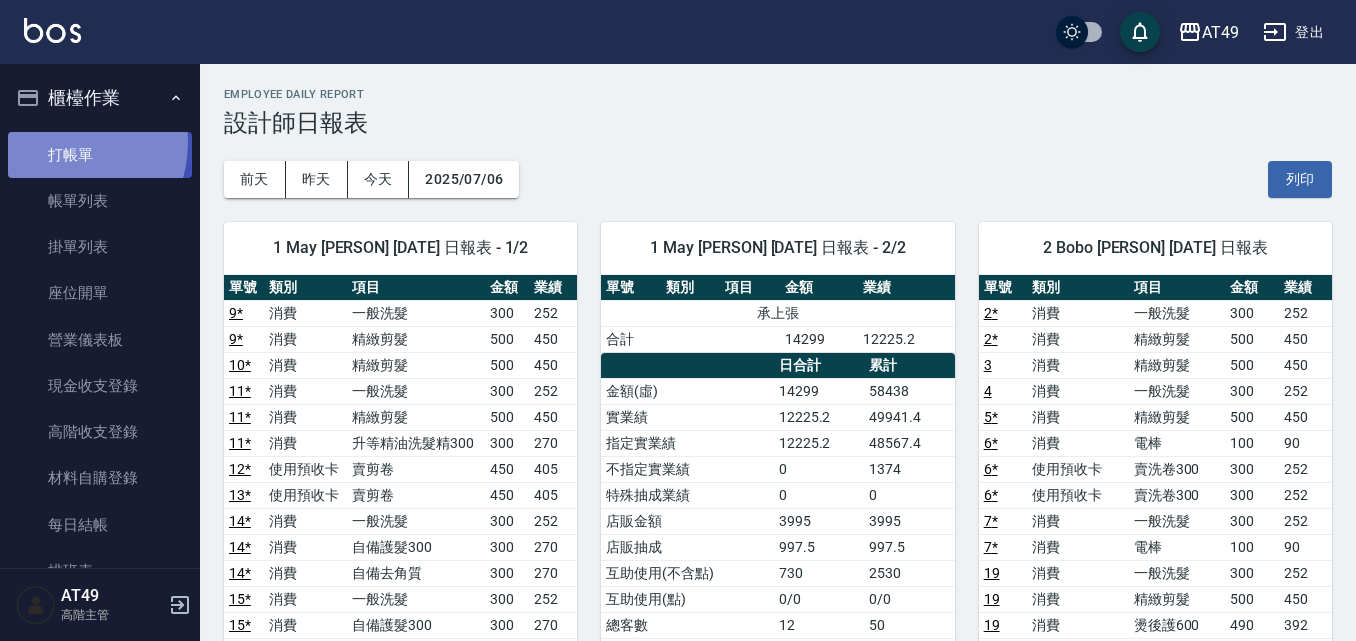 click on "打帳單" at bounding box center (100, 155) 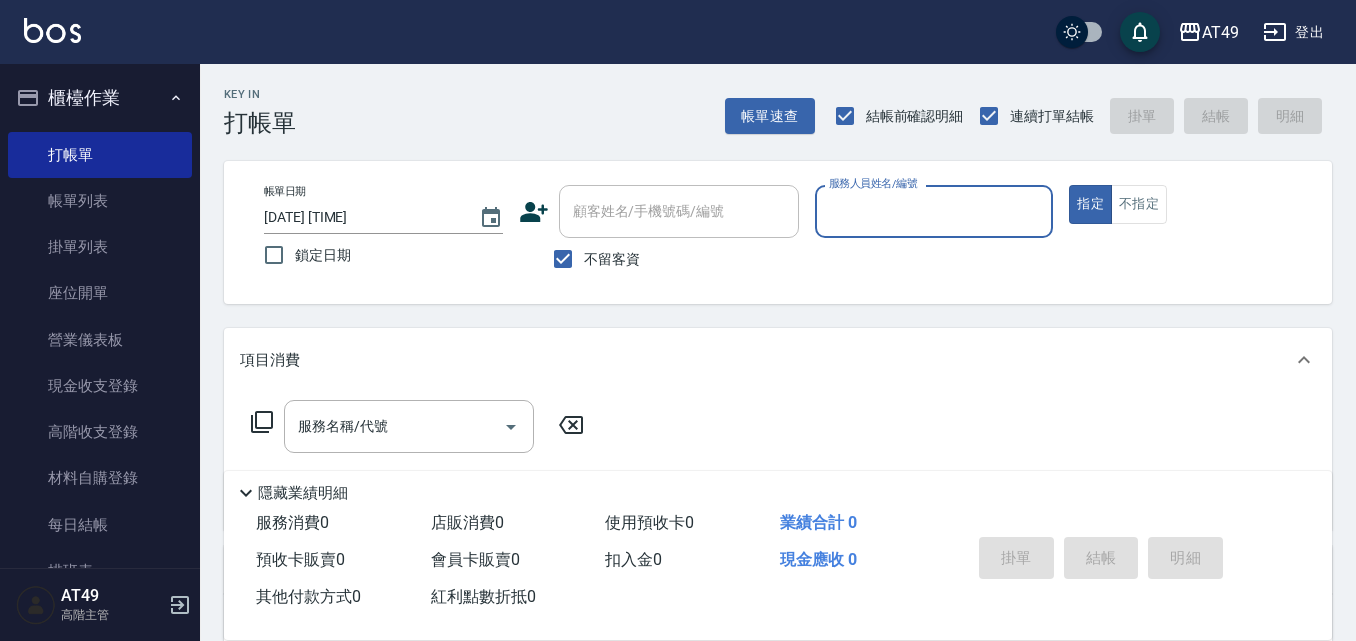 click on "帳單日期 [DATE] [TIME] 鎖定日期 顧客姓名/手機號碼/編號 顧客姓名/手機號碼/編號 不留客資 服務人員姓名/編號 服務人員姓名/編號 指定 不指定" at bounding box center (778, 232) 